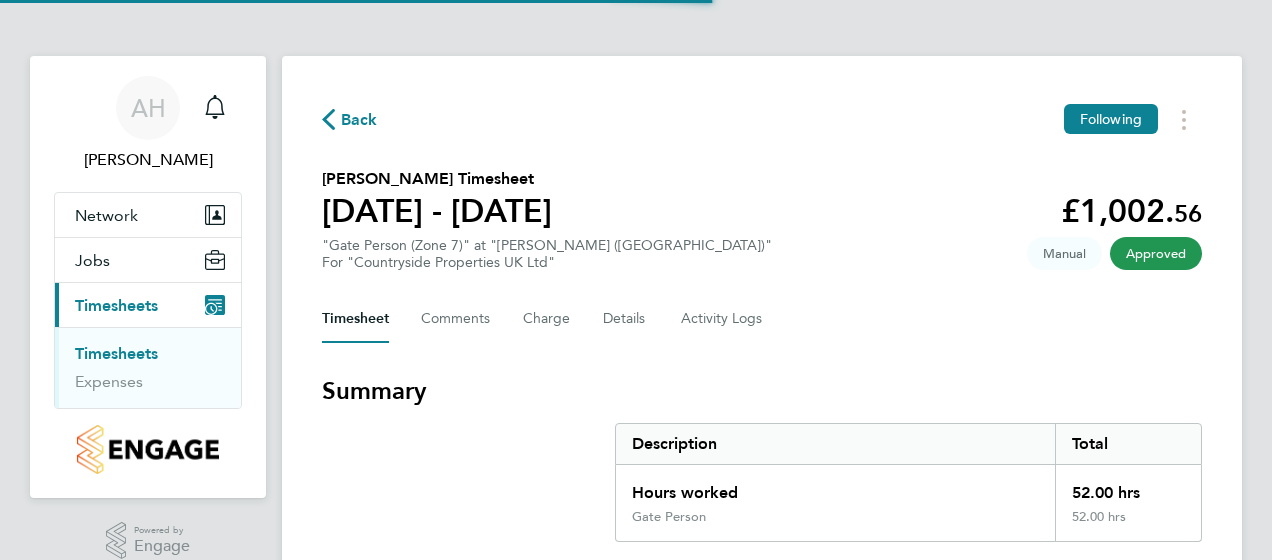 scroll, scrollTop: 0, scrollLeft: 0, axis: both 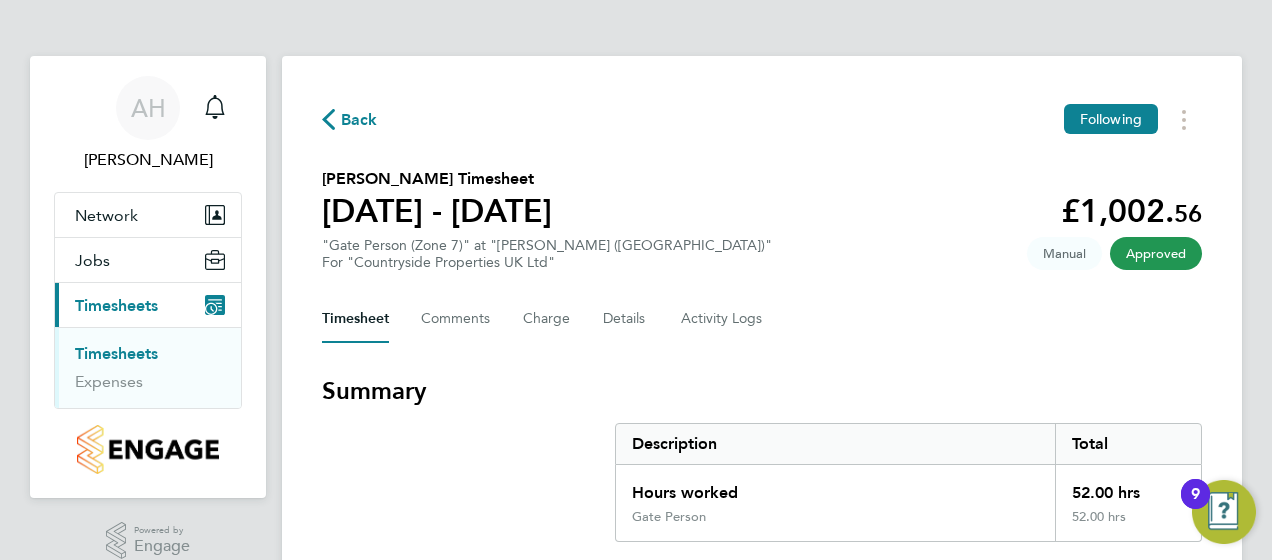 type 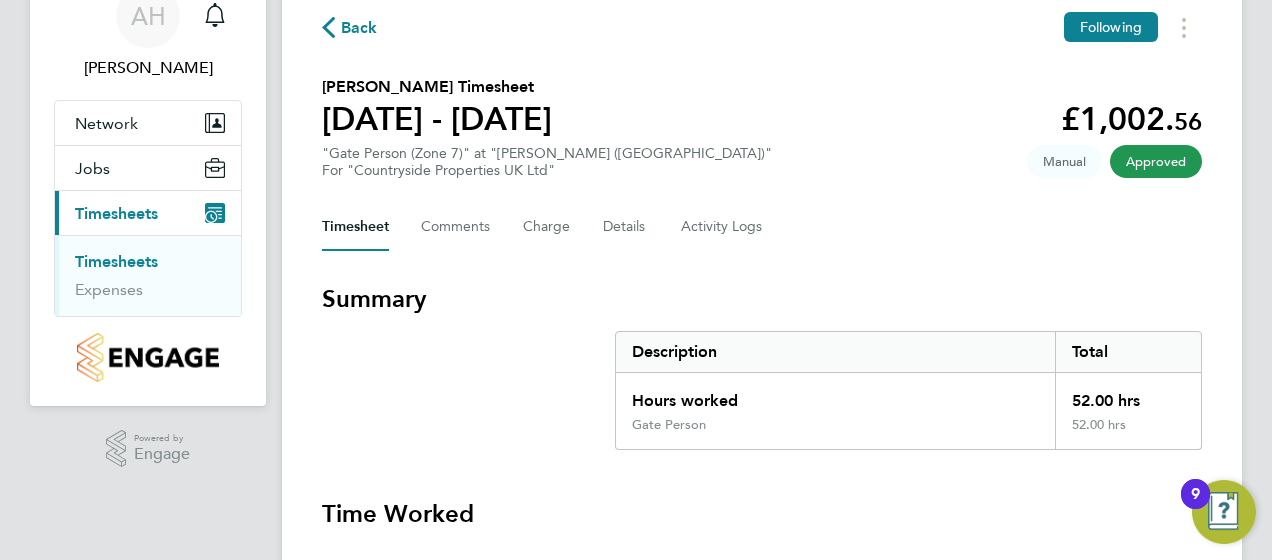 scroll, scrollTop: 89, scrollLeft: 0, axis: vertical 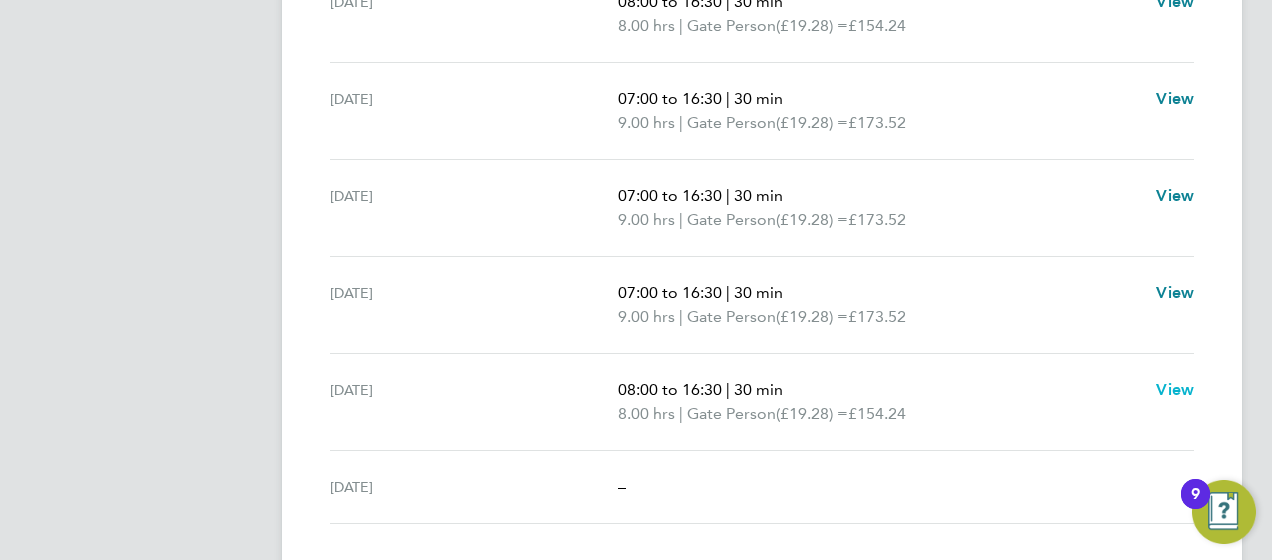 click on "View" at bounding box center [1175, 389] 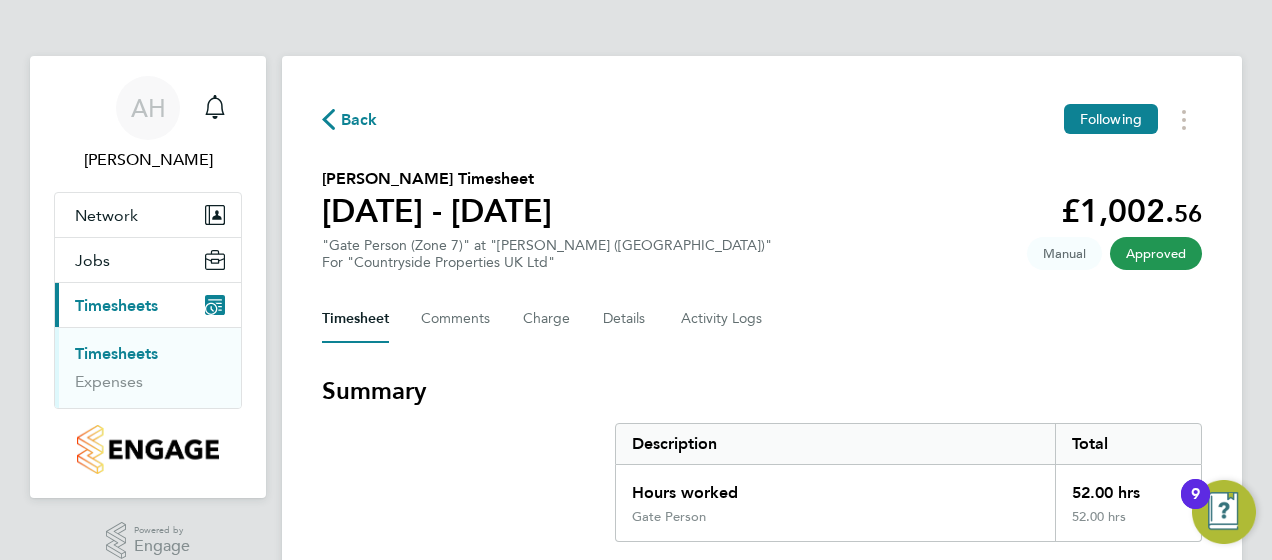 select on "30" 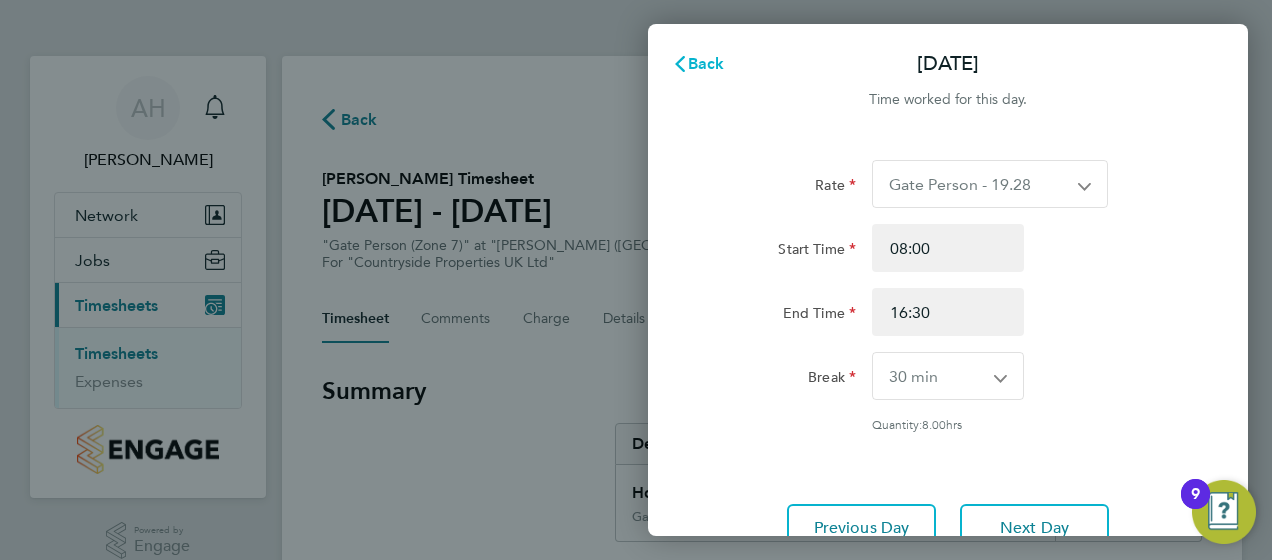 click on "Back" 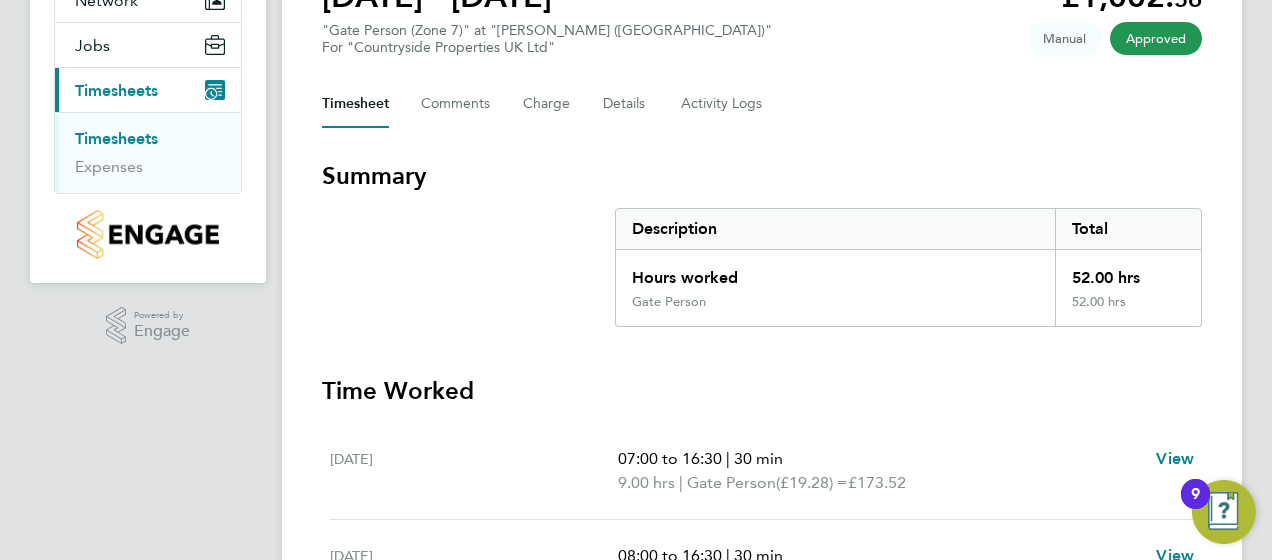 scroll, scrollTop: 0, scrollLeft: 0, axis: both 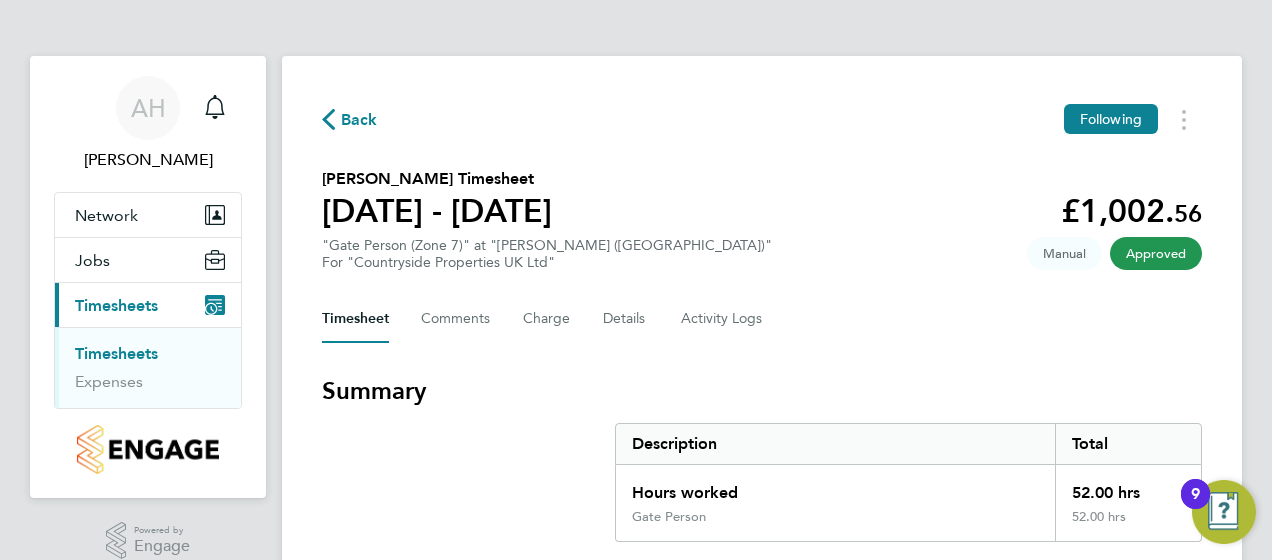 click on "Timesheets" at bounding box center [116, 305] 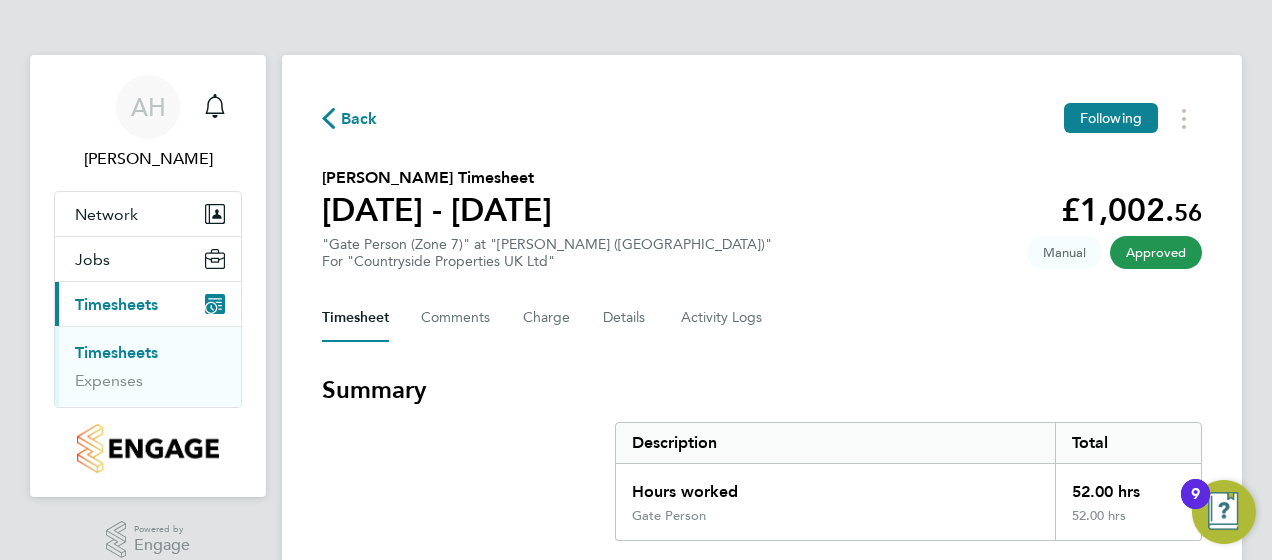 scroll, scrollTop: 0, scrollLeft: 0, axis: both 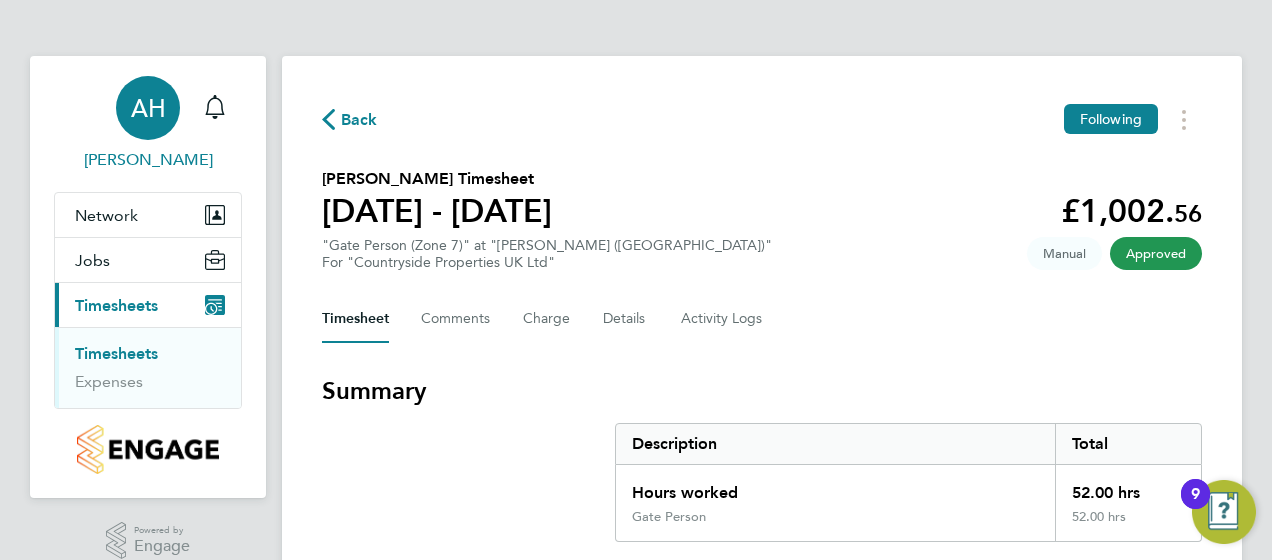 click on "AH" at bounding box center [148, 108] 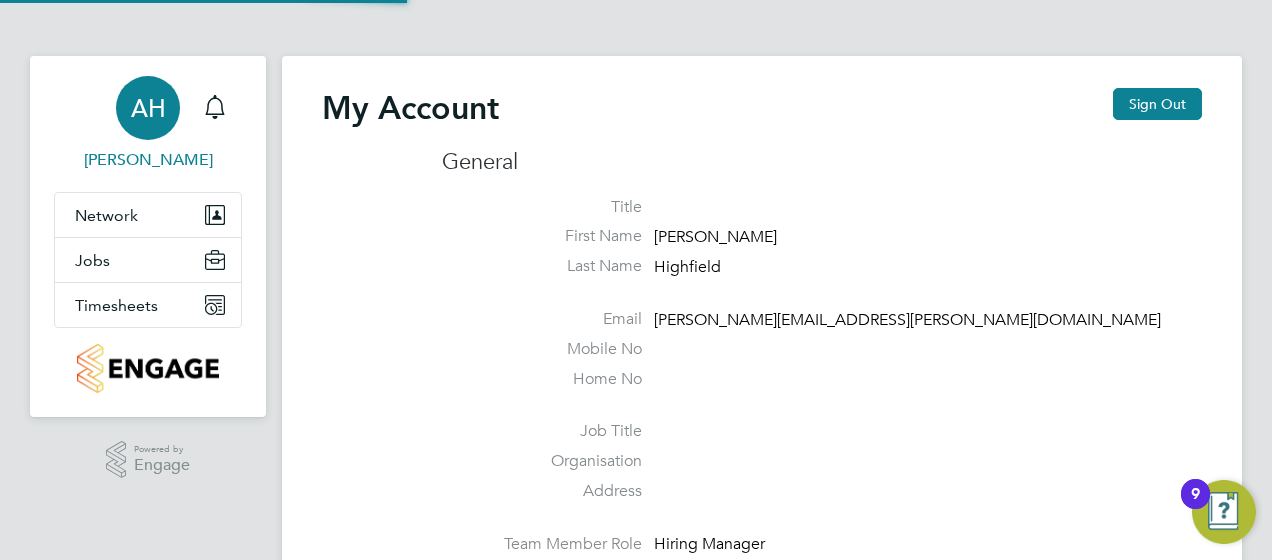 type on "anthony.highfield@vistry.co.uk" 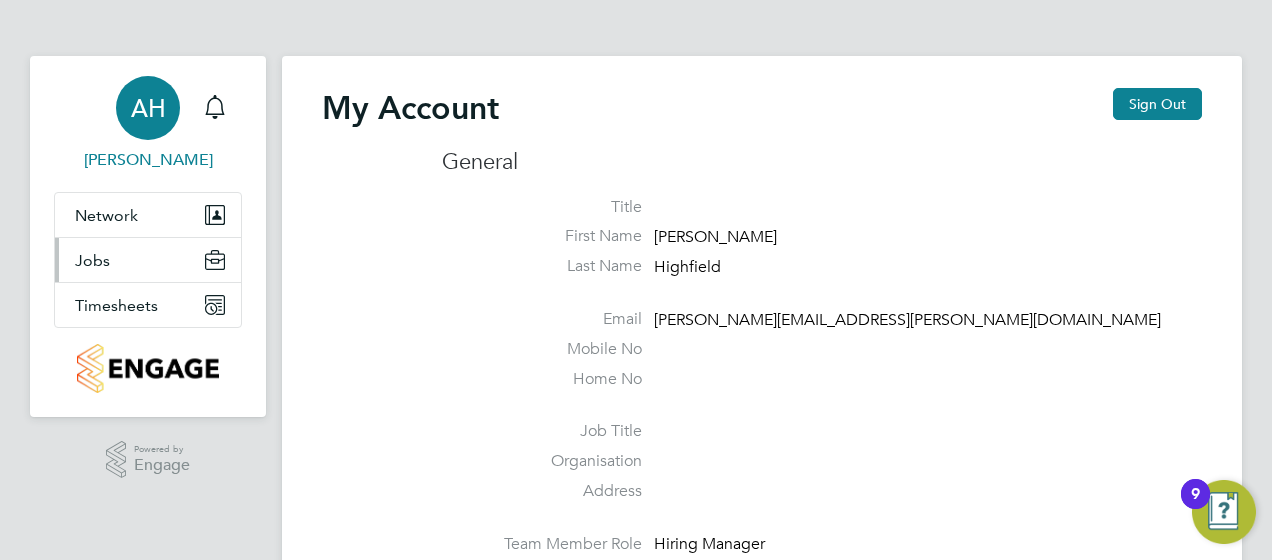 click on "Jobs" at bounding box center [148, 260] 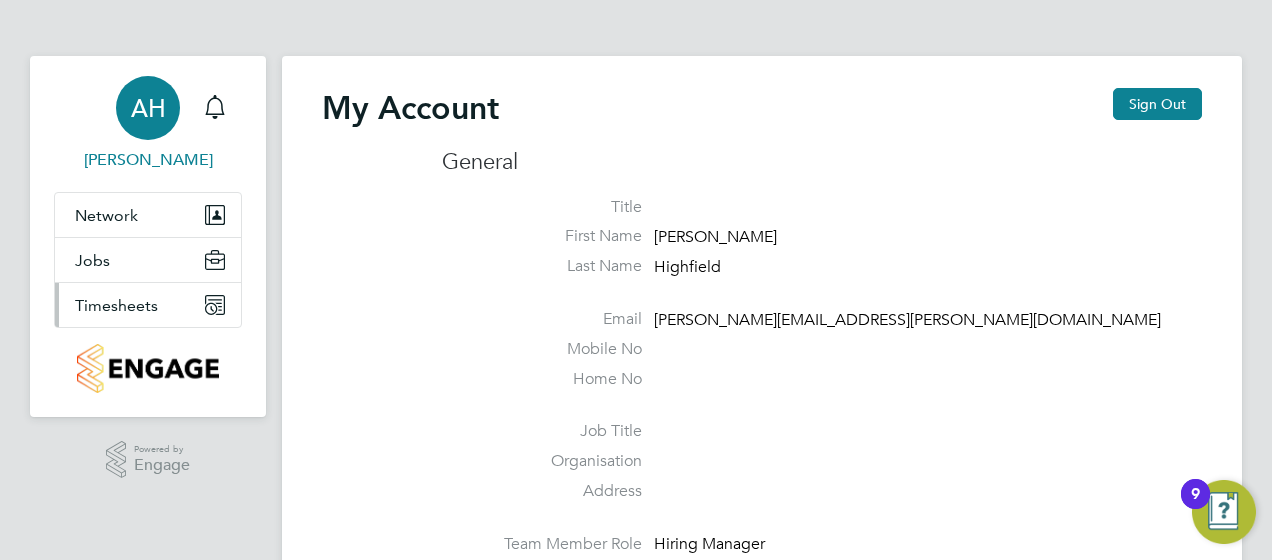 click on "Timesheets" at bounding box center [116, 305] 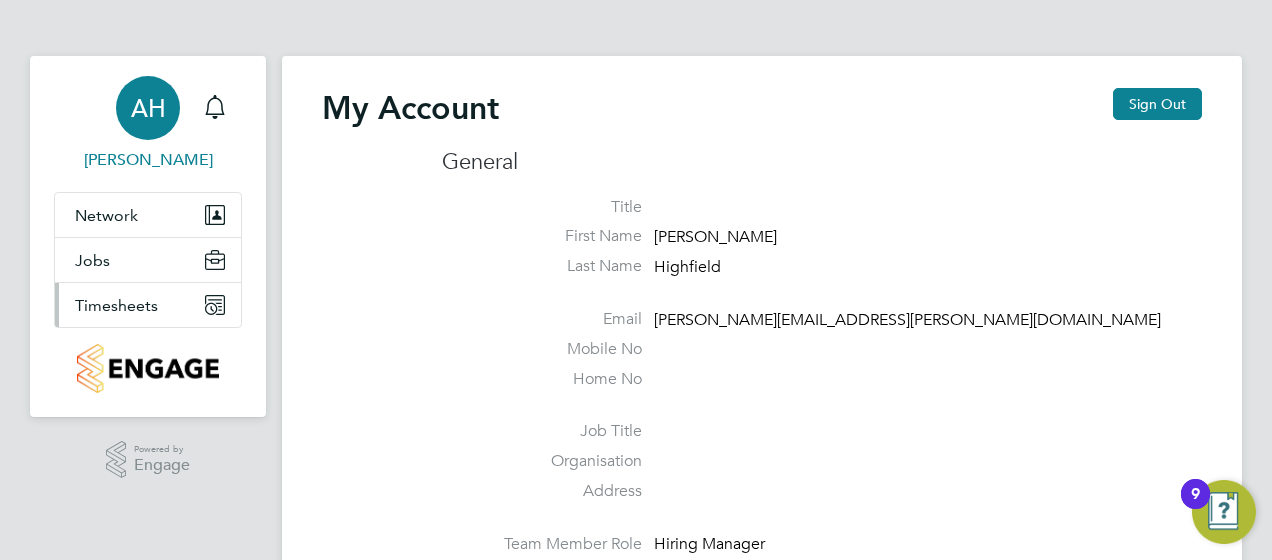 click on "Timesheets" at bounding box center [116, 305] 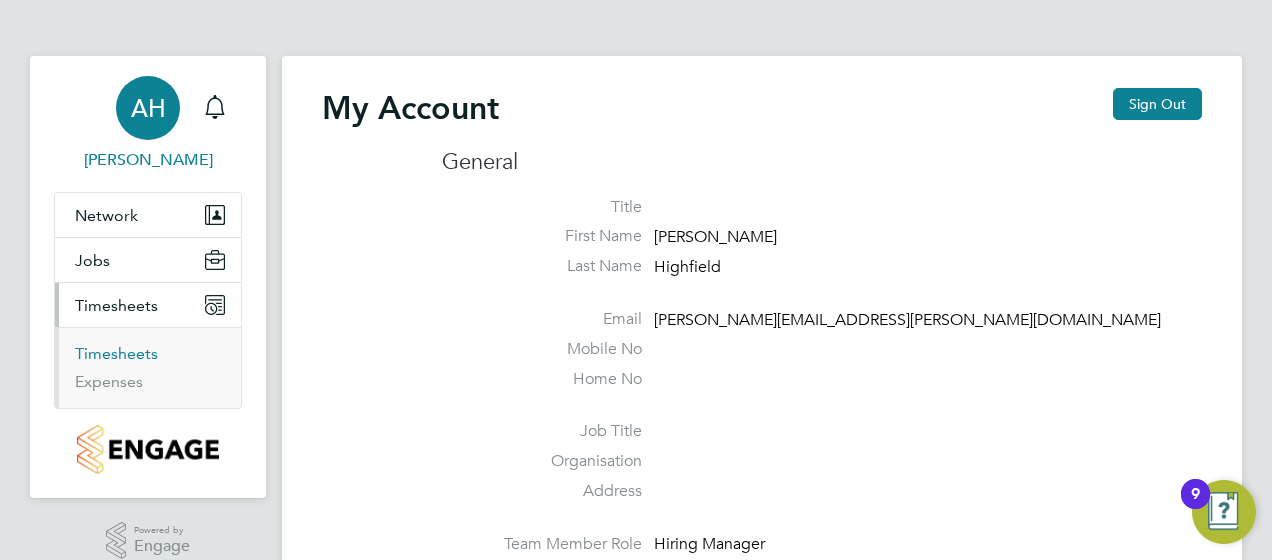 click on "Timesheets" at bounding box center [116, 353] 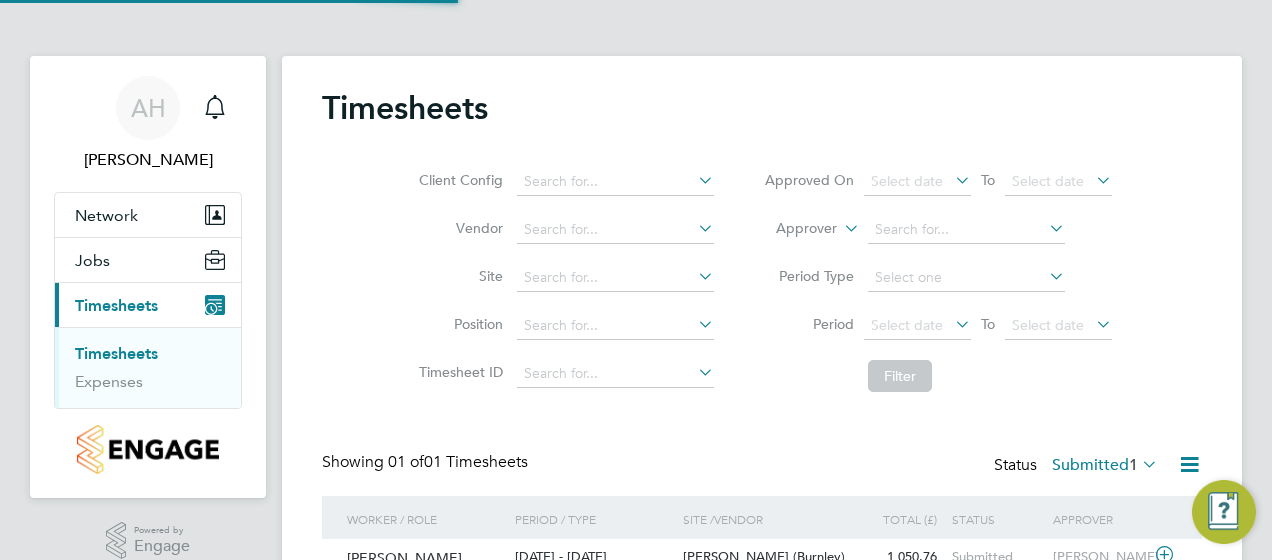 scroll, scrollTop: 10, scrollLeft: 10, axis: both 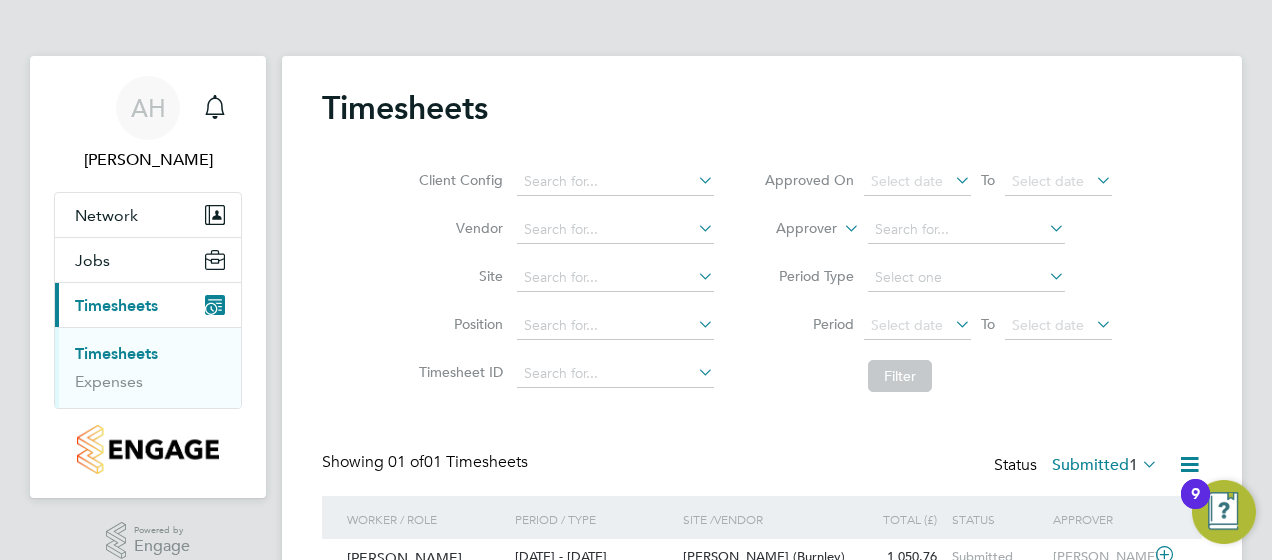 click 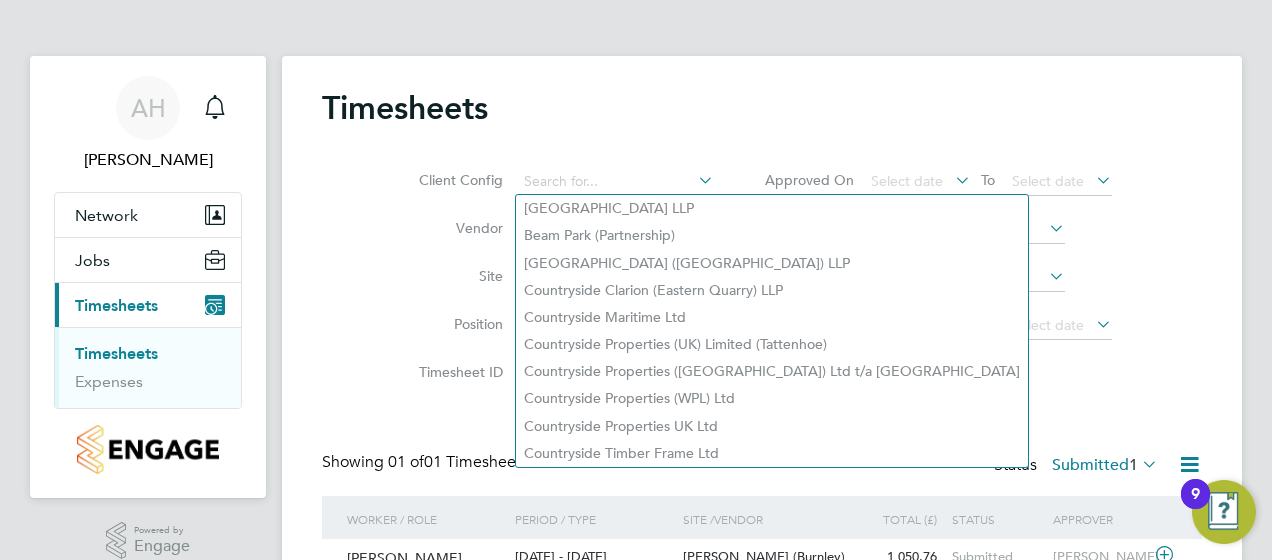 click on "Client Config   Vendor   Site   Position   Timesheet ID   Approved On
Select date
To
Select date
Approver     Period Type   Period
Select date
To
Select date
Filter" 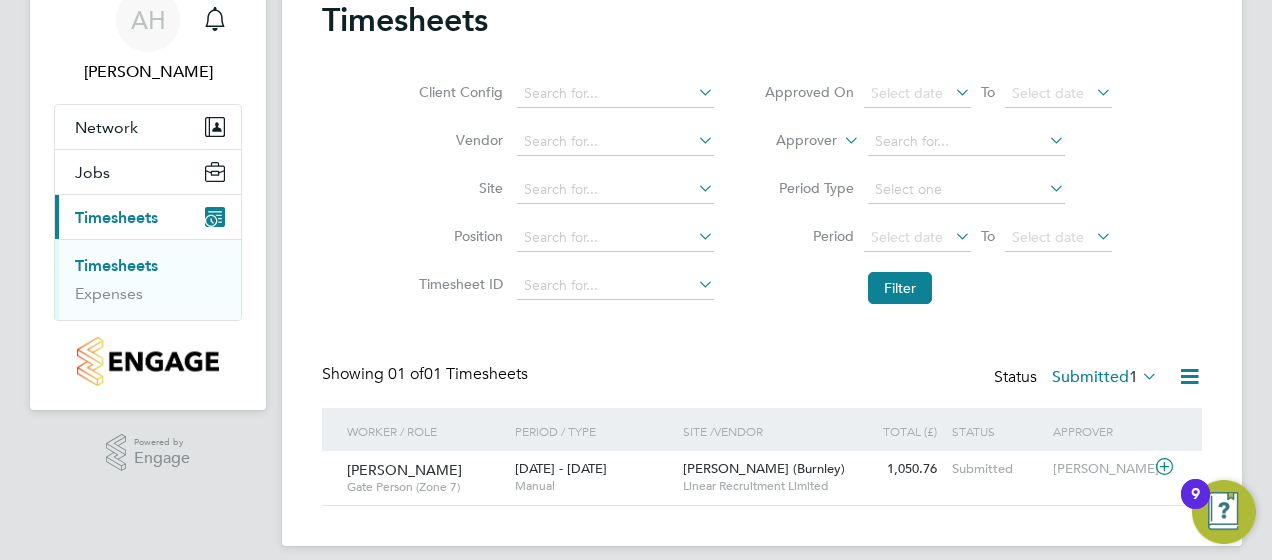 scroll, scrollTop: 104, scrollLeft: 0, axis: vertical 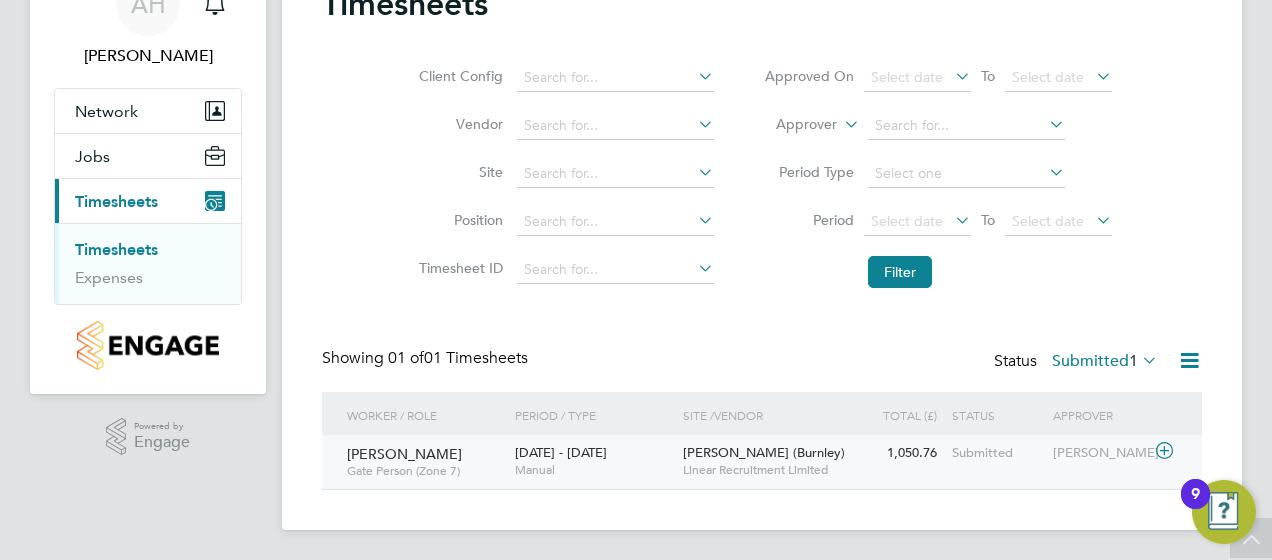 click on "Tracey Cowburn" 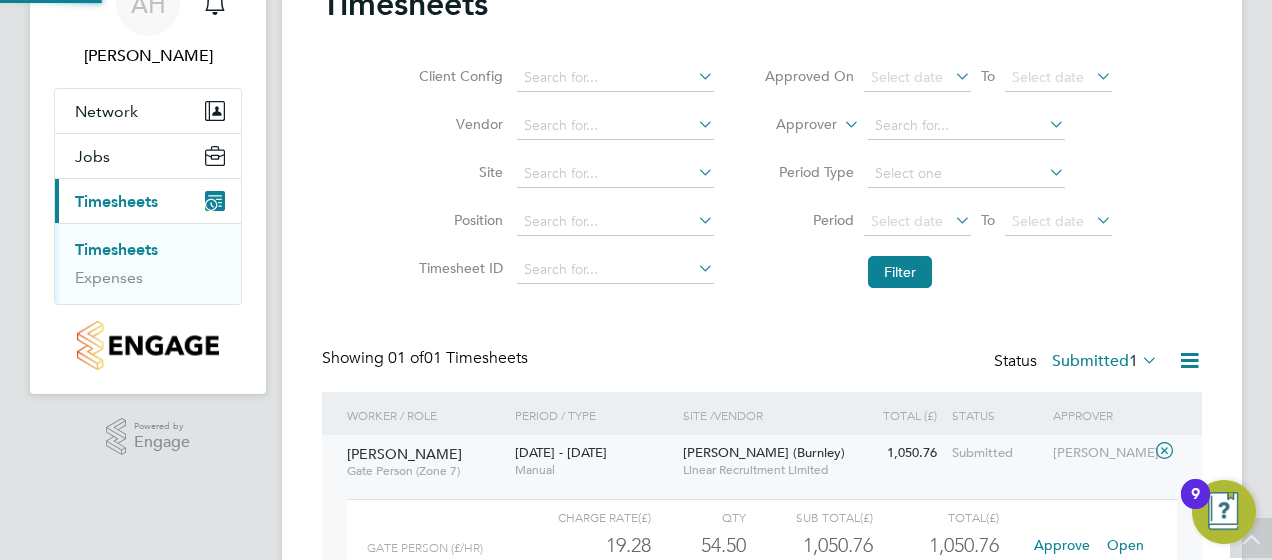 scroll, scrollTop: 10, scrollLeft: 10, axis: both 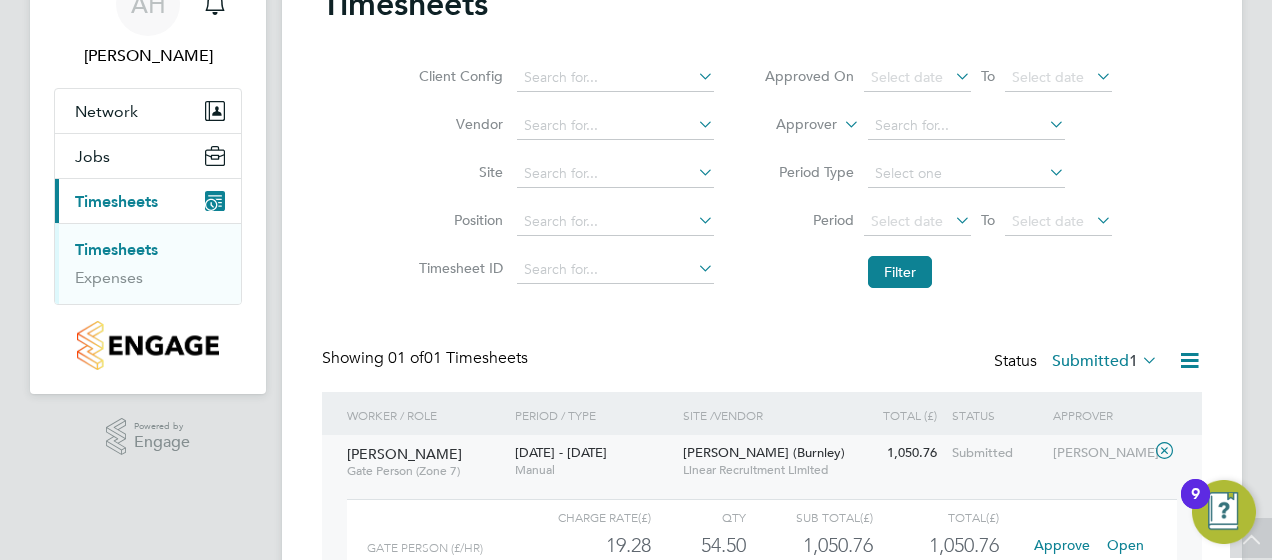 click on "Approve" 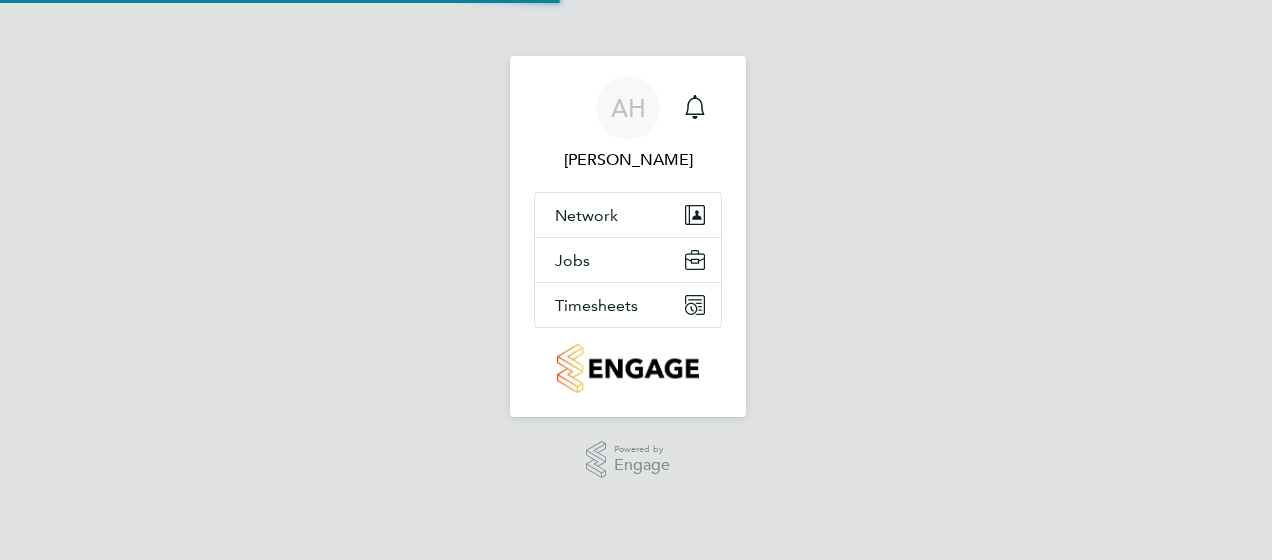 scroll, scrollTop: 0, scrollLeft: 0, axis: both 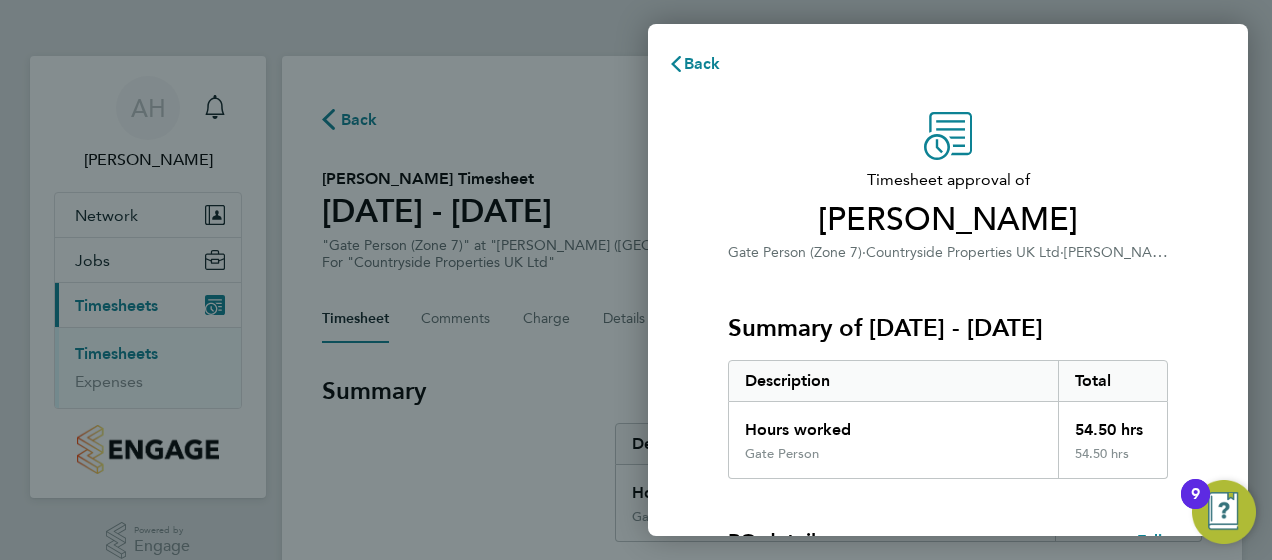 type 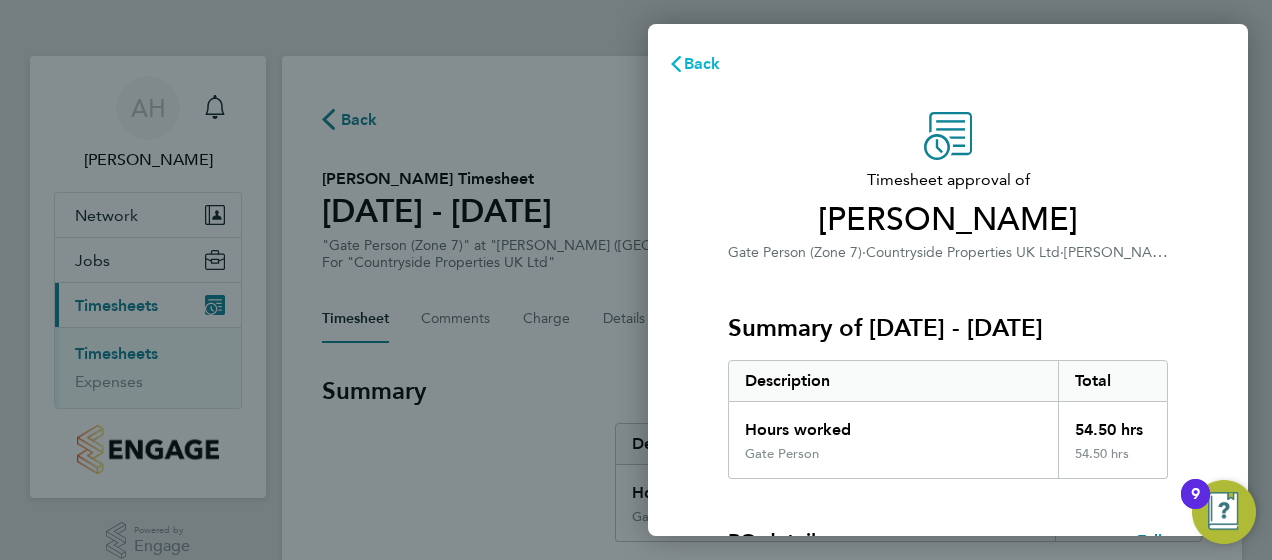 click on "Back" 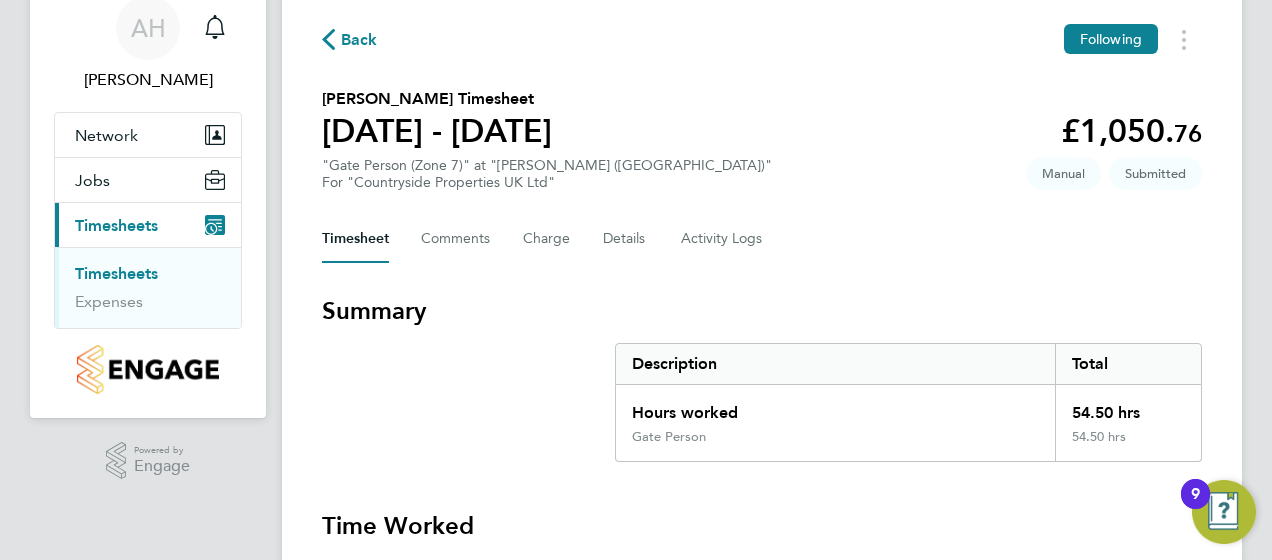 scroll, scrollTop: 40, scrollLeft: 0, axis: vertical 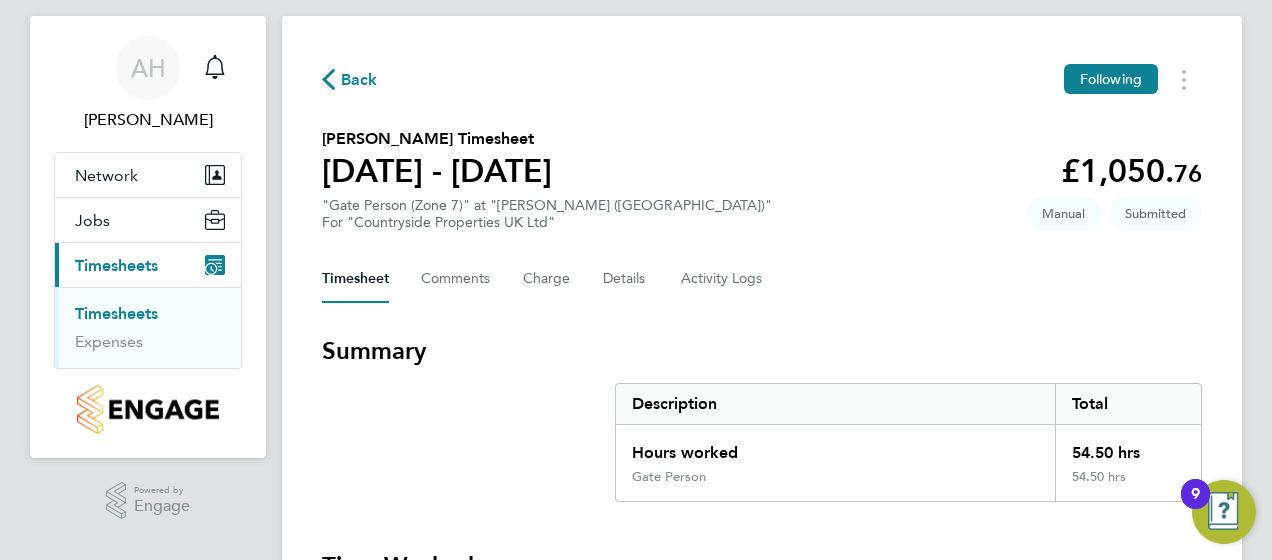 click on "Submitted" 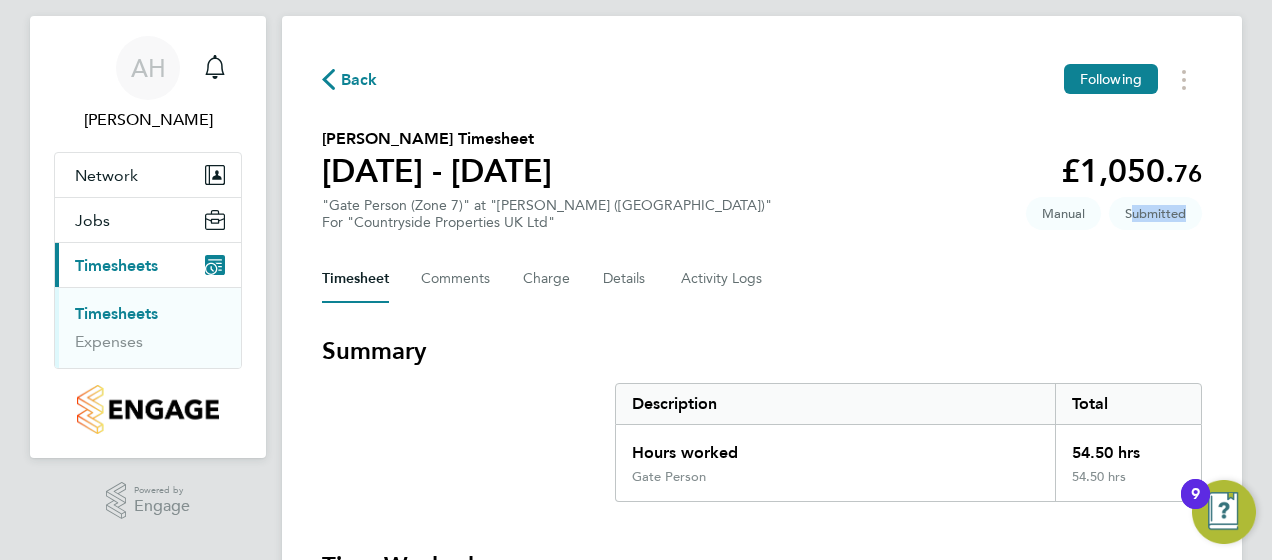 click on "Submitted" 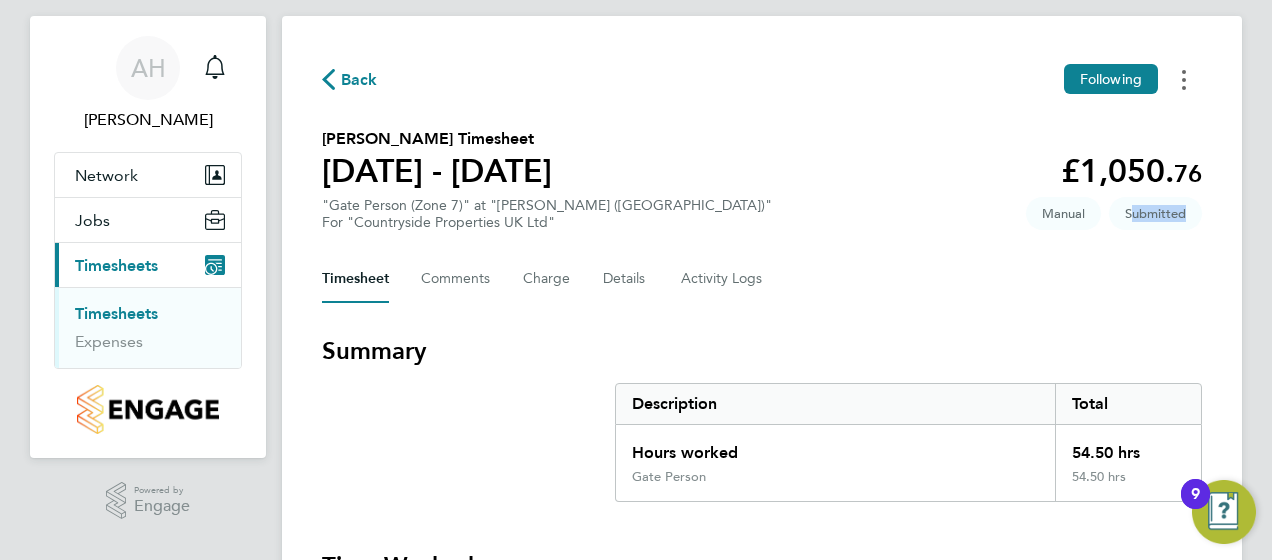 click 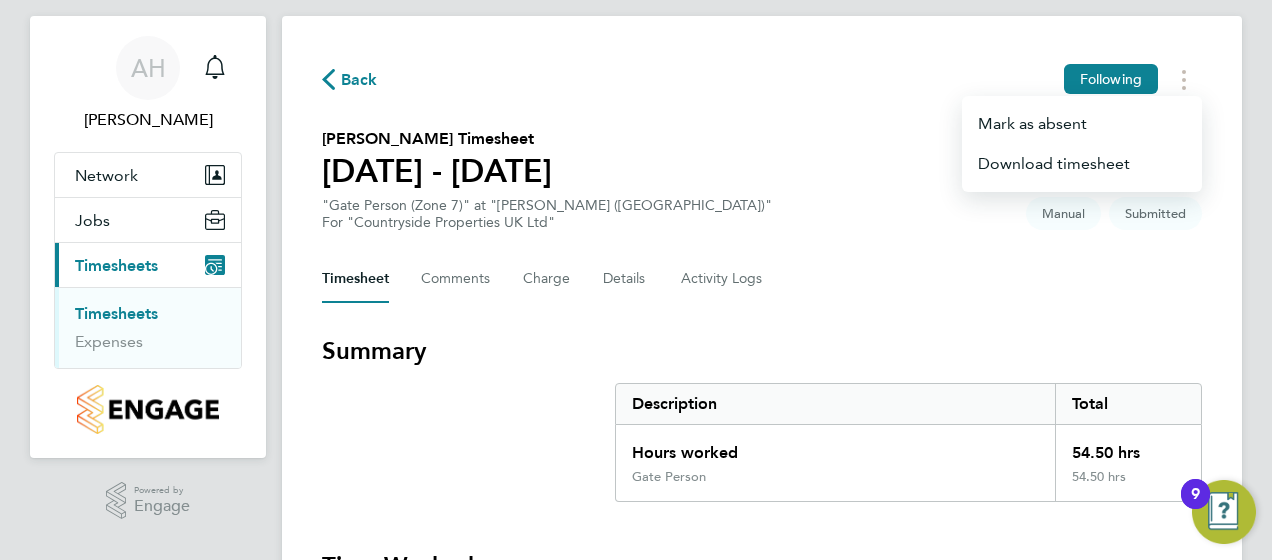 click on "Back  Following
[PERSON_NAME] as absent   Download timesheet   [PERSON_NAME] Timesheet   [DATE] - [DATE]   £1,050. 76  "Gate Person (Zone 7)" at "[PERSON_NAME] ([GEOGRAPHIC_DATA])"  For "Countryside Properties UK Ltd"  Submitted   Manual   Timesheet   Comments   Charge   Details   Activity Logs   Summary   Description   Total   Hours worked   54.50 hrs   Gate Person   54.50 hrs   Time Worked   [DATE]   07:00 to 18:00   |   30 min   10.50 hrs   |   Gate Person   (£19.28) =   £202.44   Edit   [DATE]   07:00 to 16:30   |   30 min   9.00 hrs   |   Gate Person   (£19.28) =   £173.52   Edit   [DATE]   07:00 to 16:30   |   30 min   9.00 hrs   |   Gate Person   (£19.28) =   £173.52   Edit   [DATE]   07:00 to 16:30   |   30 min   9.00 hrs   |   Gate Person   (£19.28) =   £173.52   Edit   [DATE]   07:00 to 16:30   |   30 min   9.00 hrs   |   Gate Person   (£19.28) =   £173.52   Edit   [DATE]   08:00 to 16:30   |   30 min   8.00 hrs   |   Gate Person   (£19.28) =   £154.24" 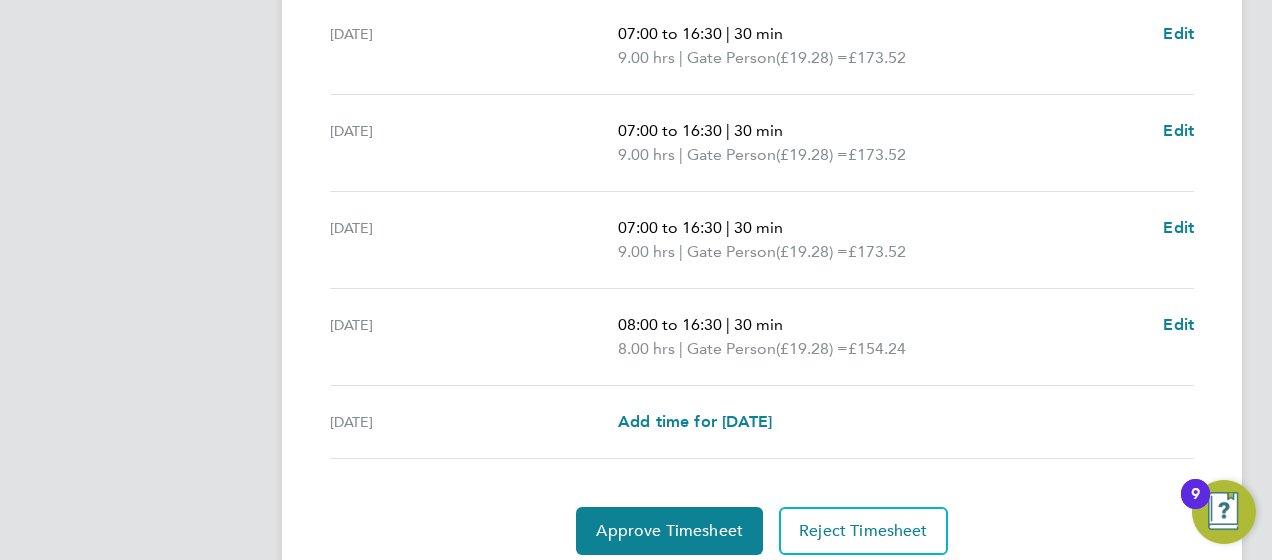 scroll, scrollTop: 905, scrollLeft: 0, axis: vertical 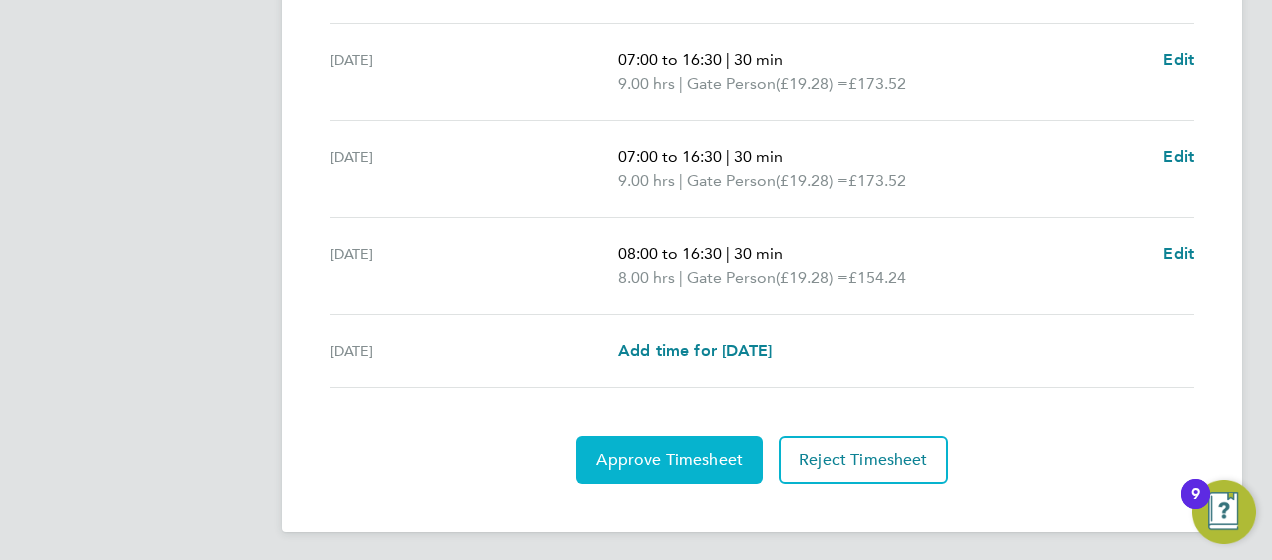 click on "Approve Timesheet" 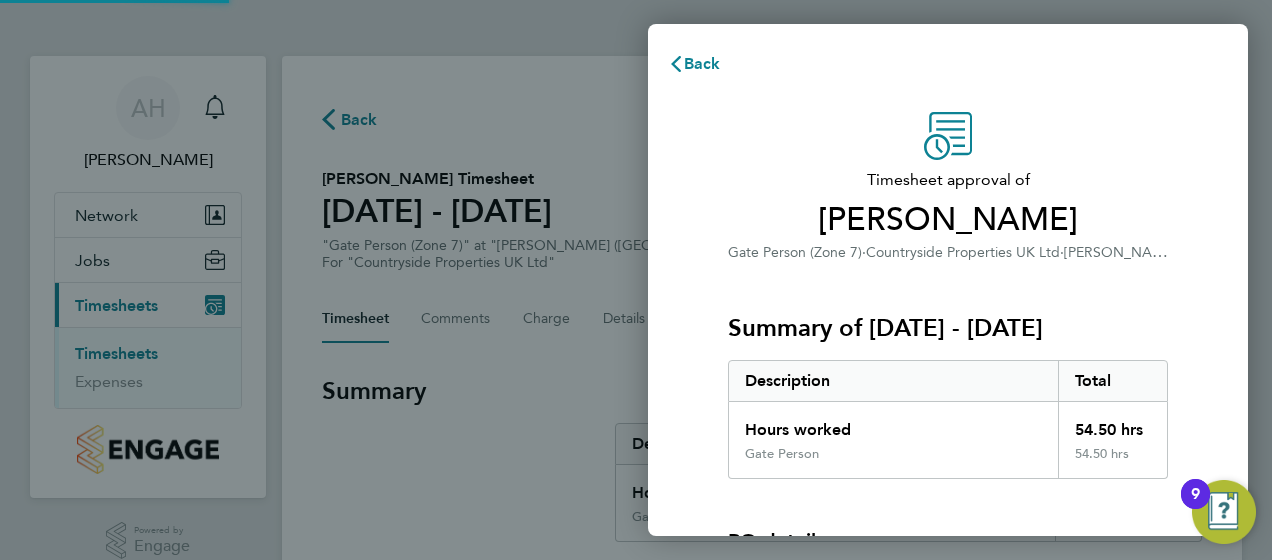 scroll, scrollTop: 0, scrollLeft: 0, axis: both 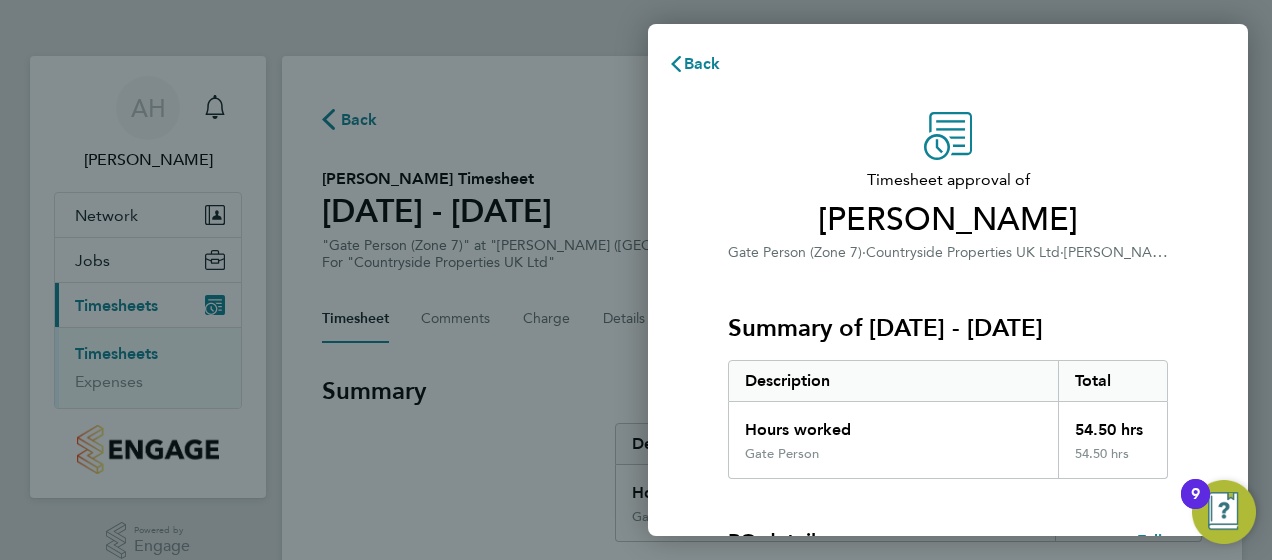 click at bounding box center [1224, 512] 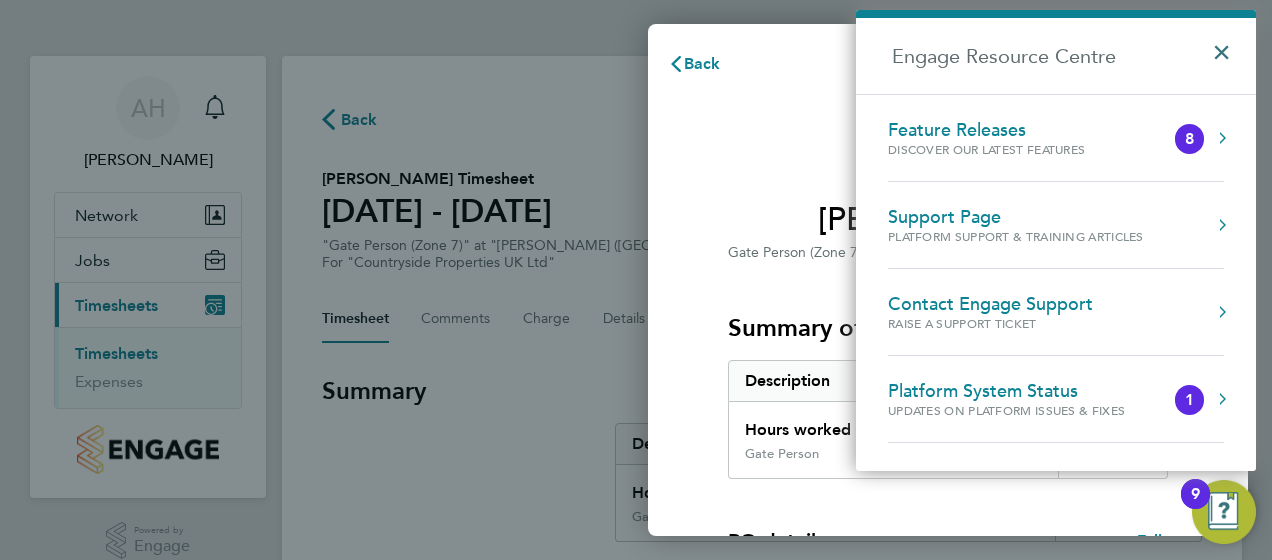 click on "×" at bounding box center (1226, 46) 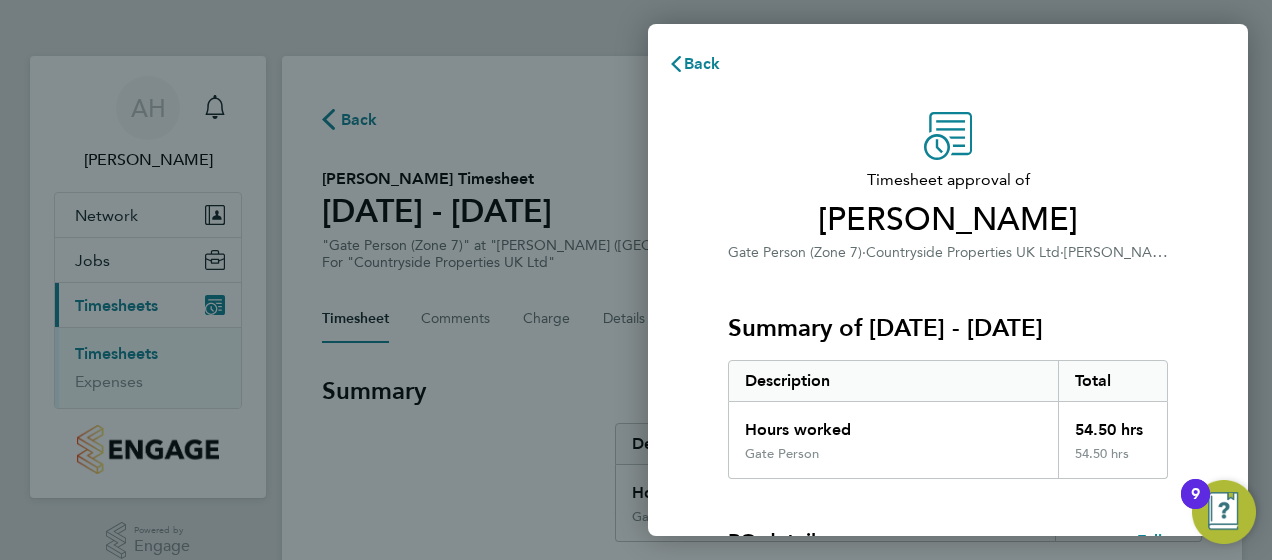 drag, startPoint x: 1024, startPoint y: 496, endPoint x: 1014, endPoint y: 451, distance: 46.09772 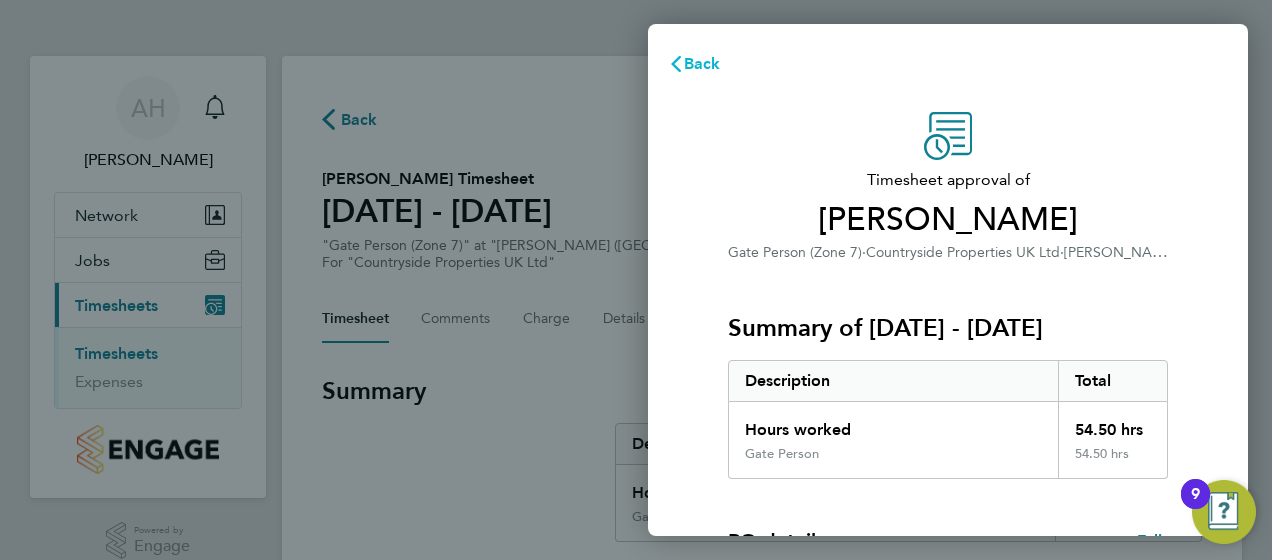 click on "Back" 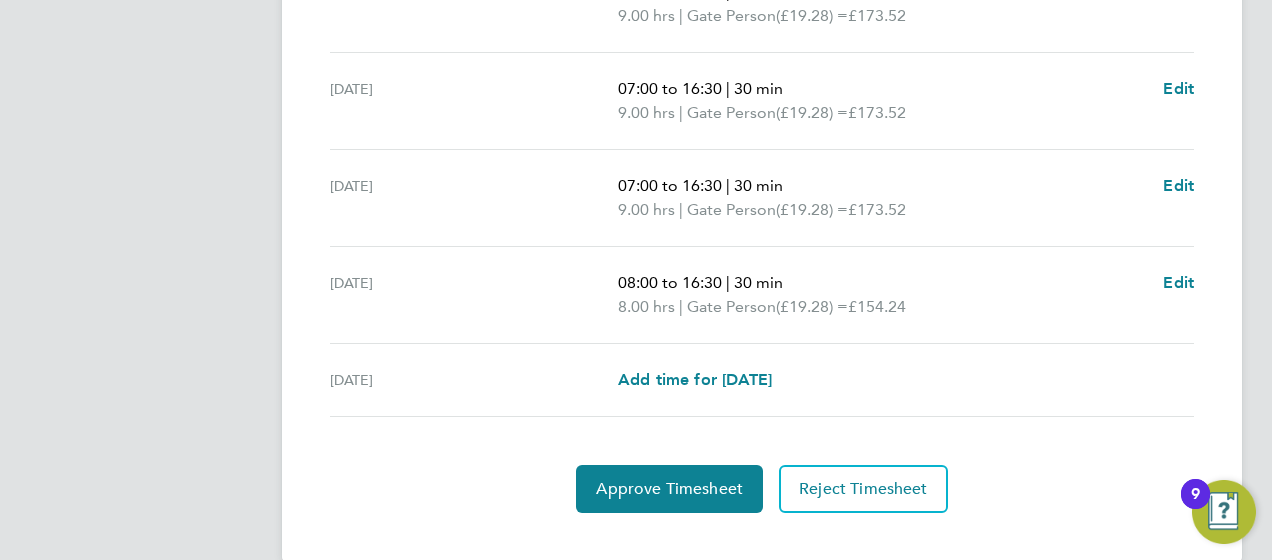 scroll, scrollTop: 905, scrollLeft: 0, axis: vertical 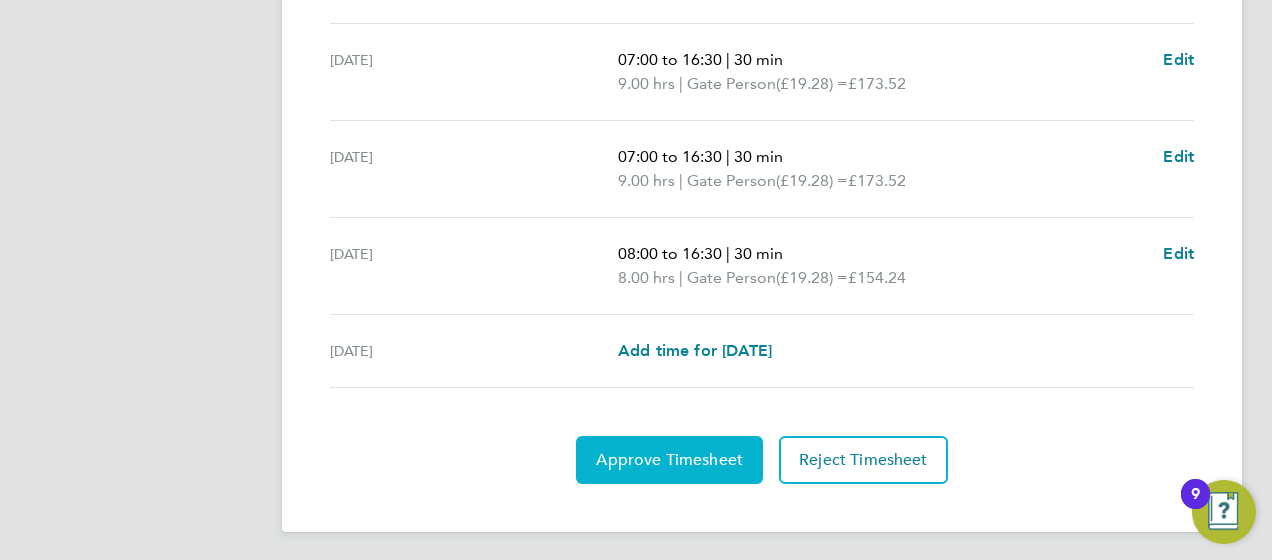 click on "Approve Timesheet" 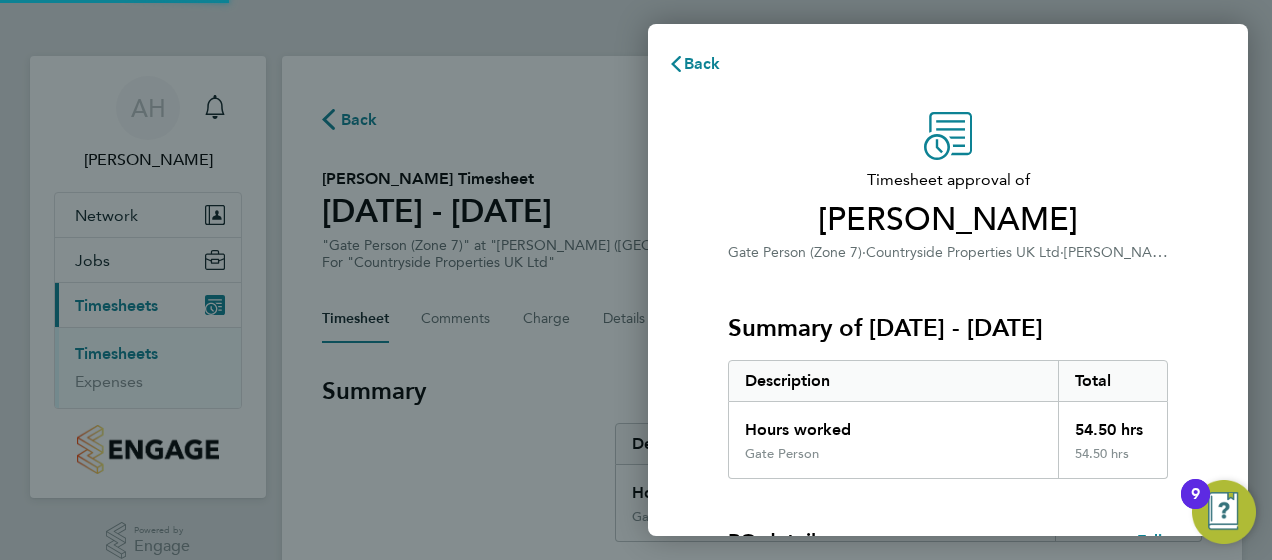 scroll, scrollTop: 0, scrollLeft: 0, axis: both 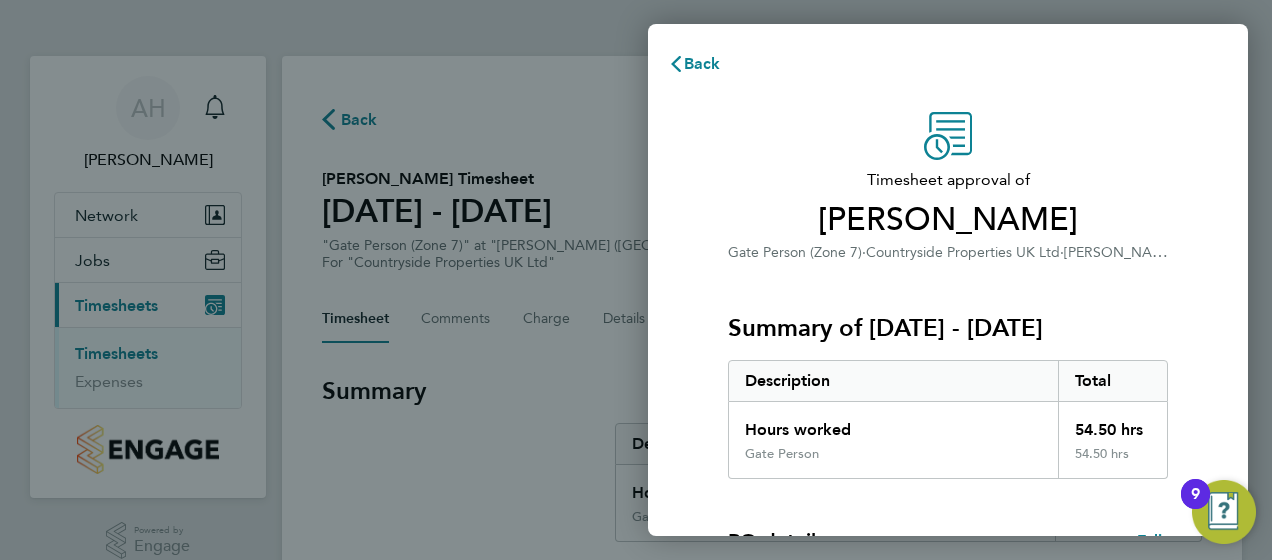 click on "54.50 hrs" 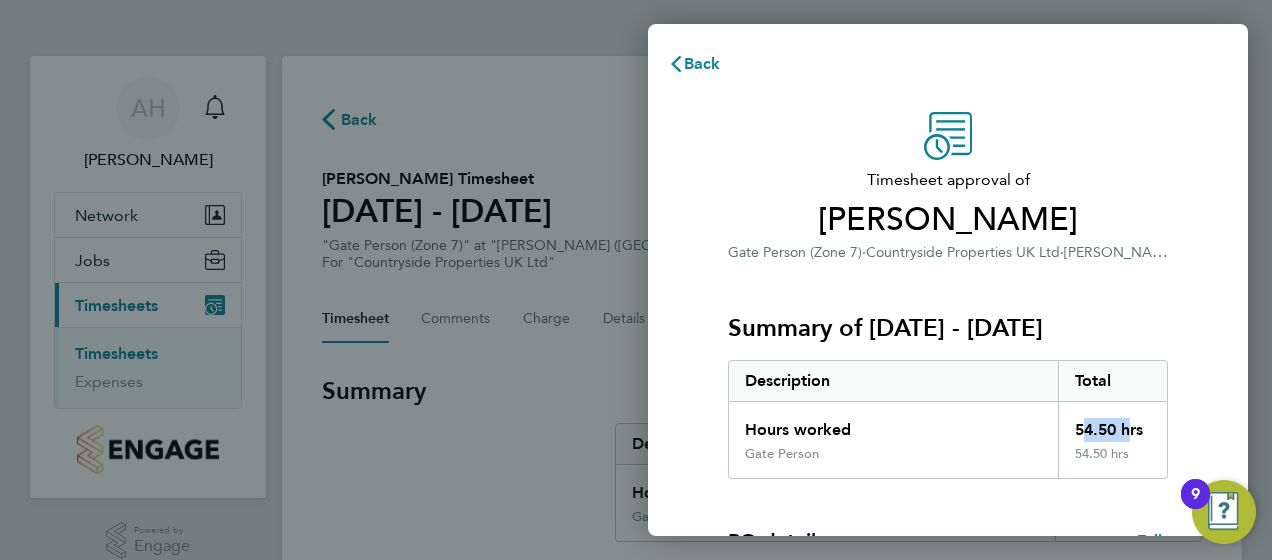 click on "54.50 hrs" 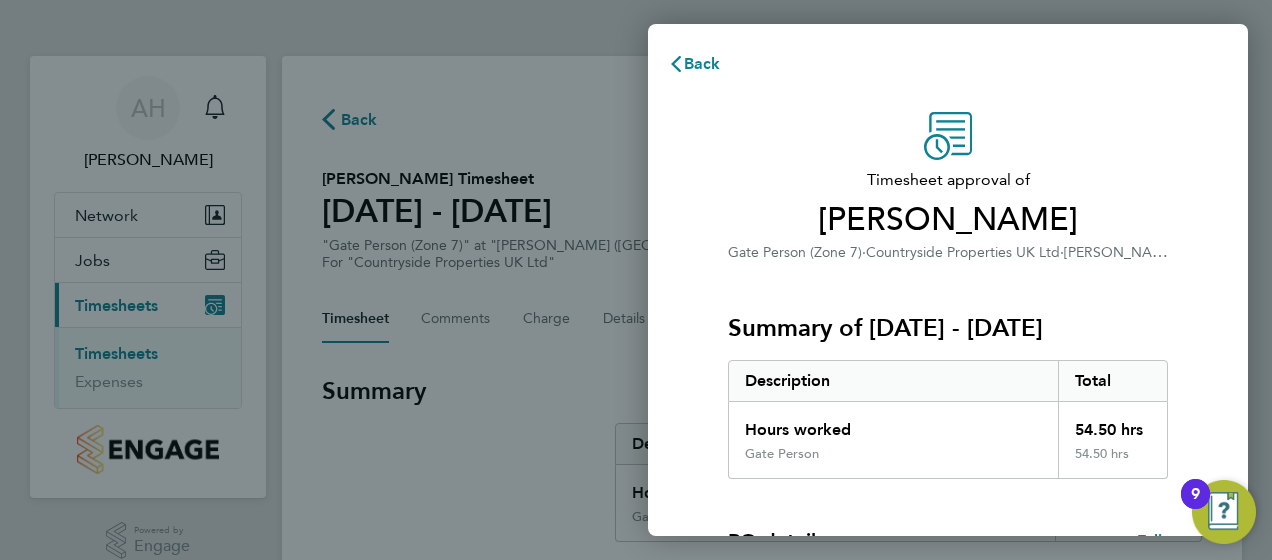 drag, startPoint x: 1104, startPoint y: 442, endPoint x: 938, endPoint y: 448, distance: 166.1084 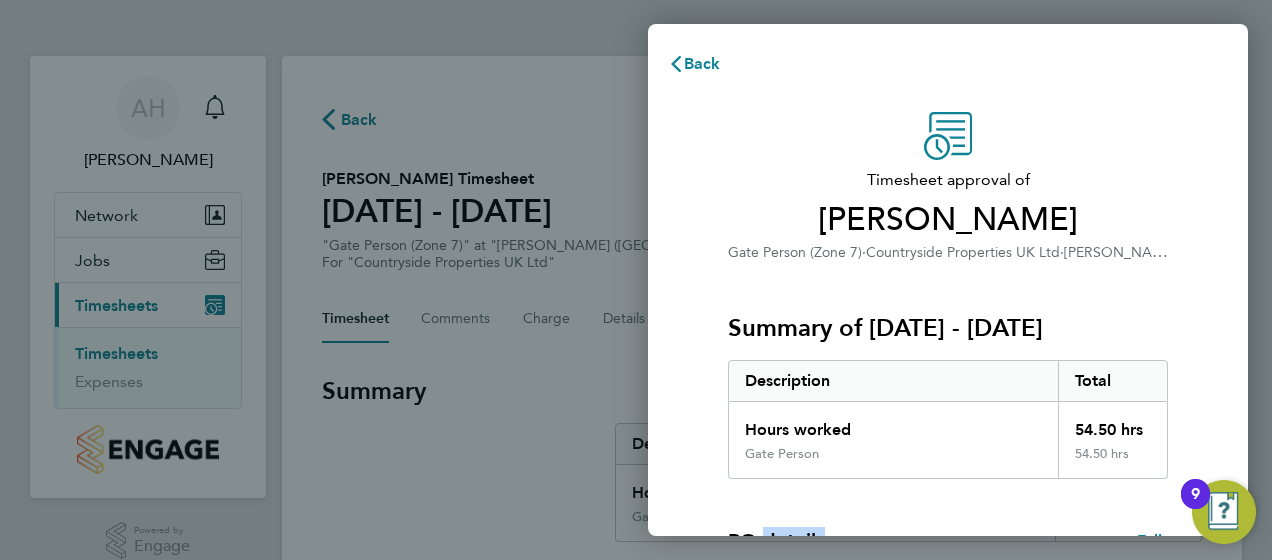 click on "PO details" 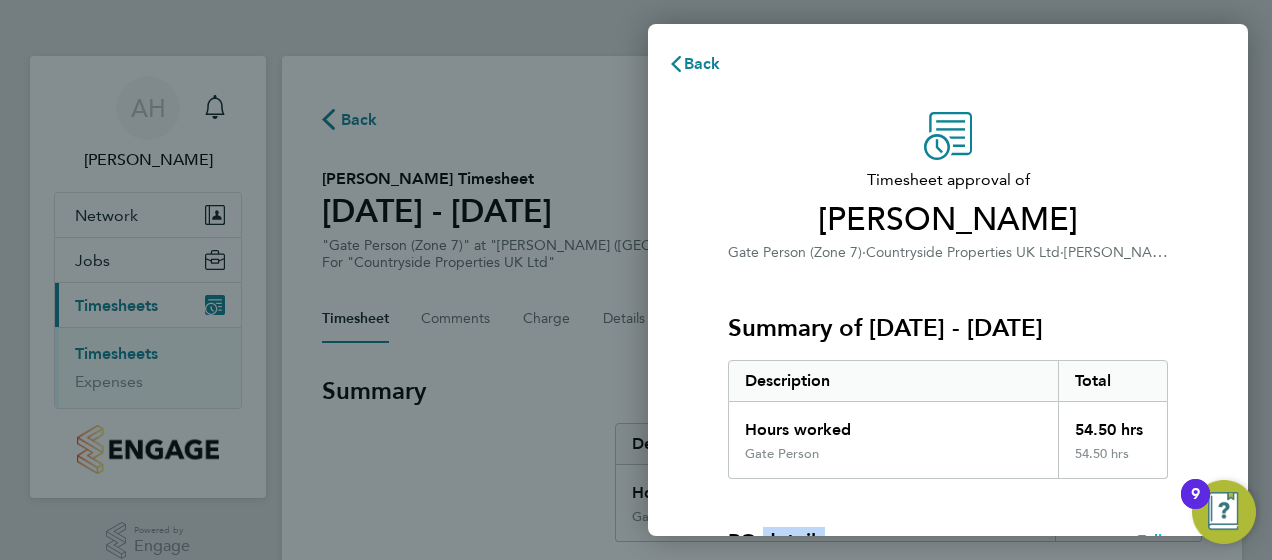 click on "Edit" 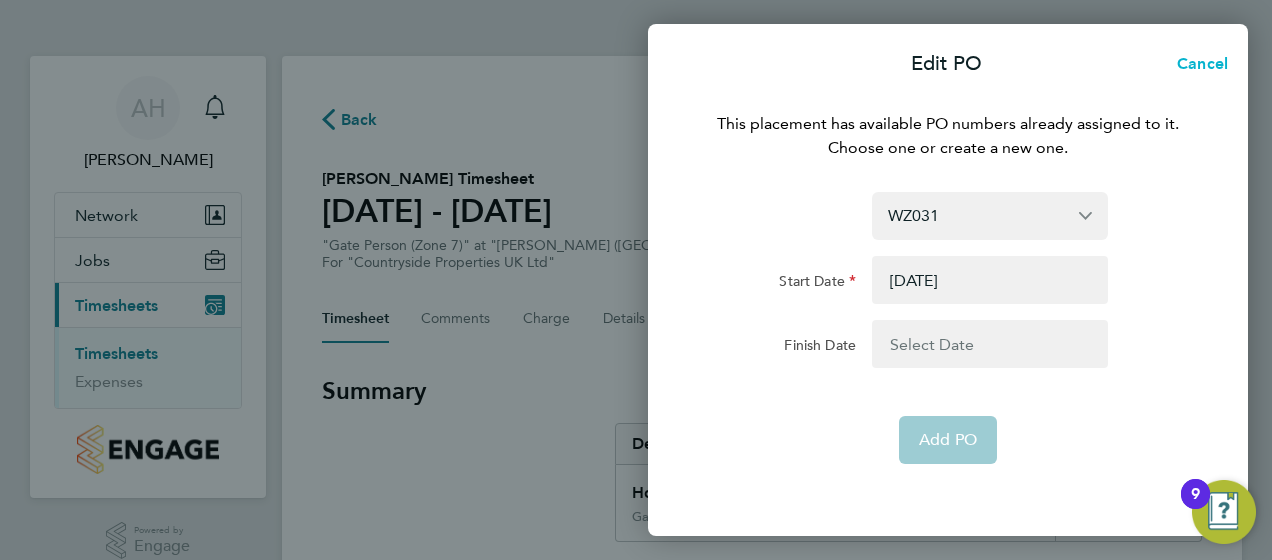 click on "Cancel" 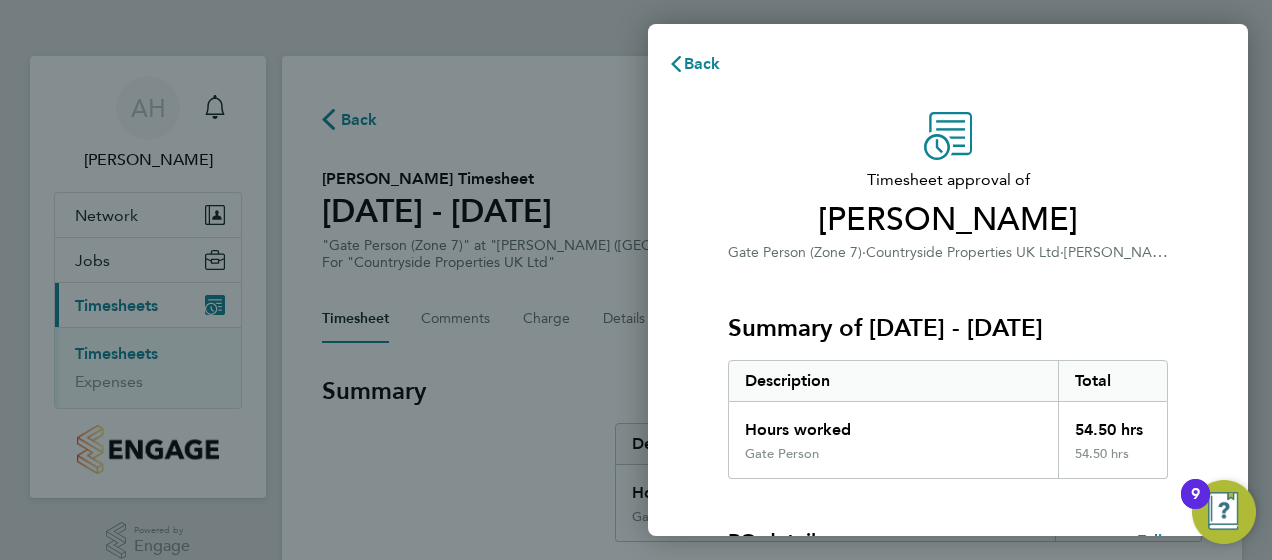 drag, startPoint x: 1144, startPoint y: 164, endPoint x: 1150, endPoint y: 178, distance: 15.231546 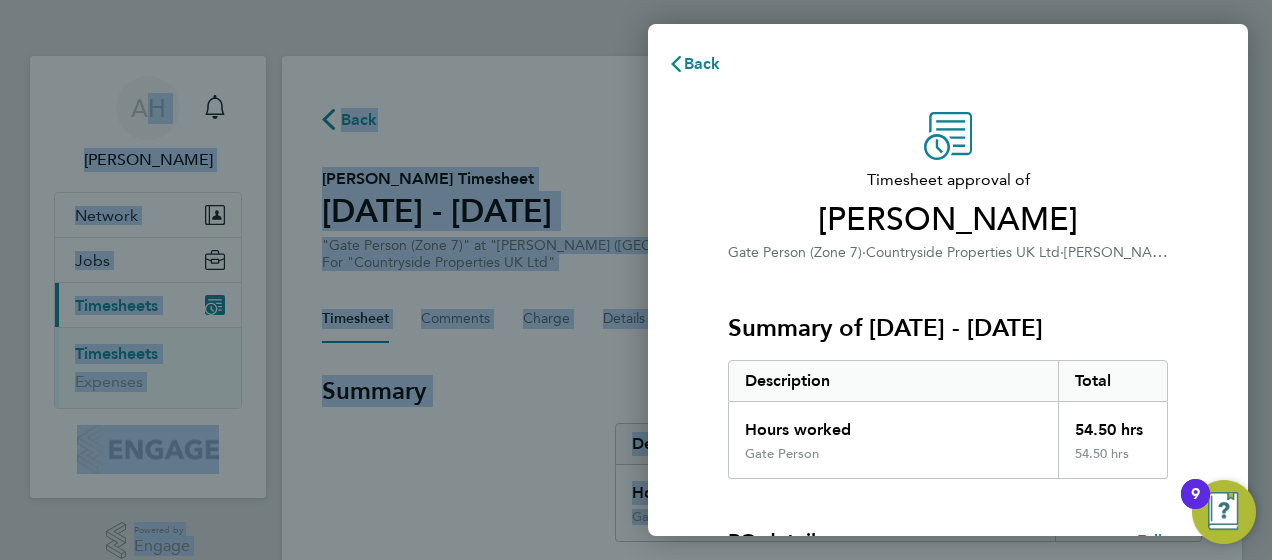 drag, startPoint x: 1271, startPoint y: 206, endPoint x: 1272, endPoint y: 64, distance: 142.00352 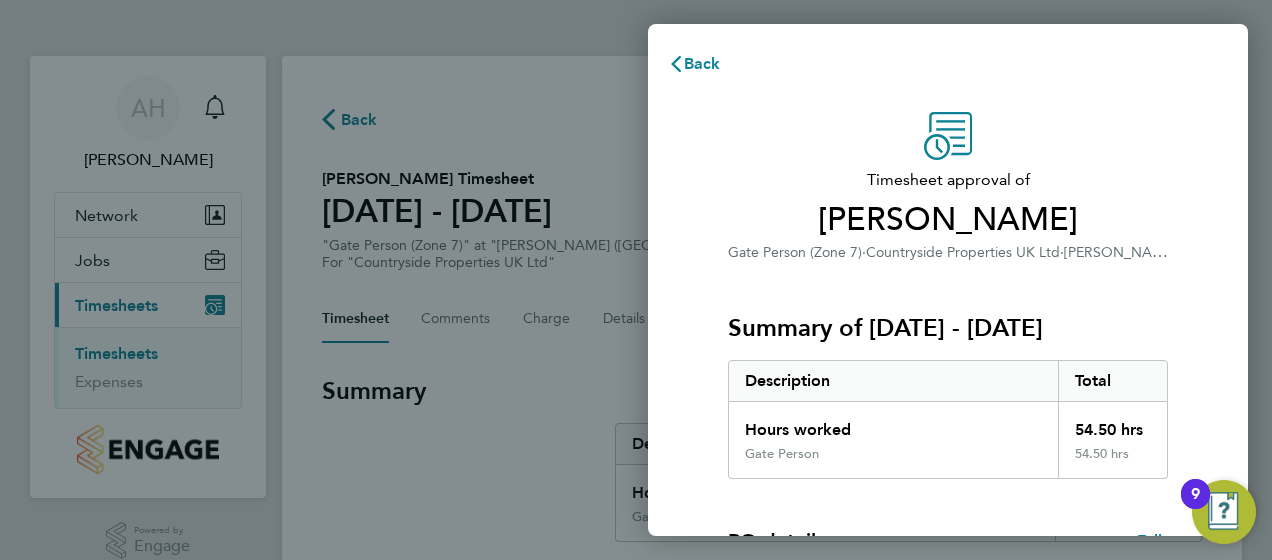 click on "Gate Person (Zone 7)   ·   Countryside Properties UK Ltd   ·   [PERSON_NAME] ([GEOGRAPHIC_DATA])" 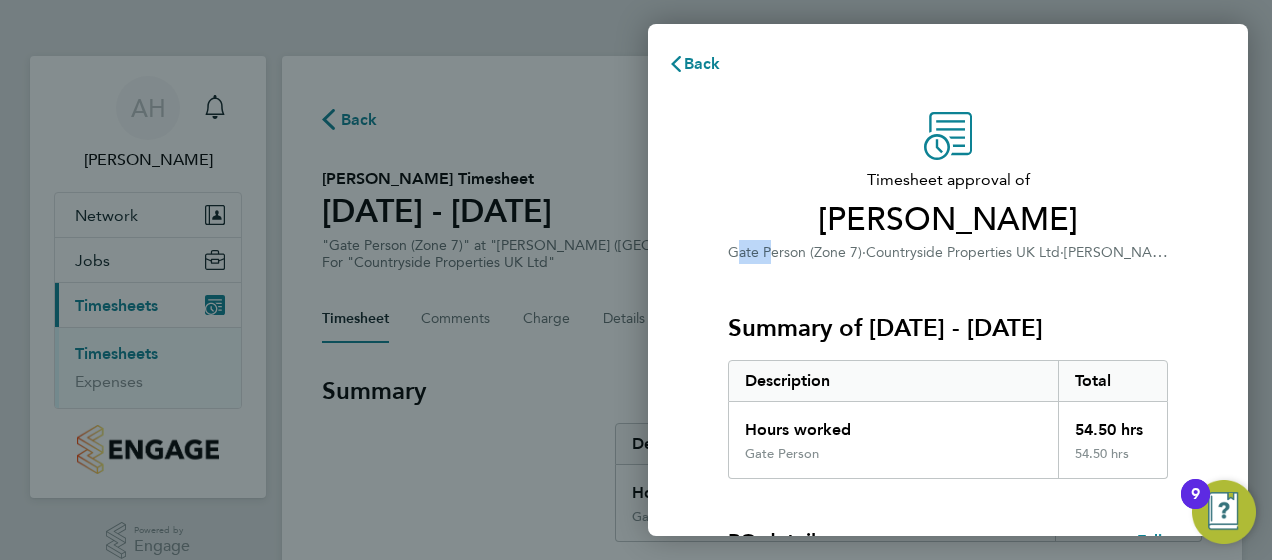 click on "Gate Person (Zone 7)   ·   Countryside Properties UK Ltd   ·   [PERSON_NAME] ([GEOGRAPHIC_DATA])" 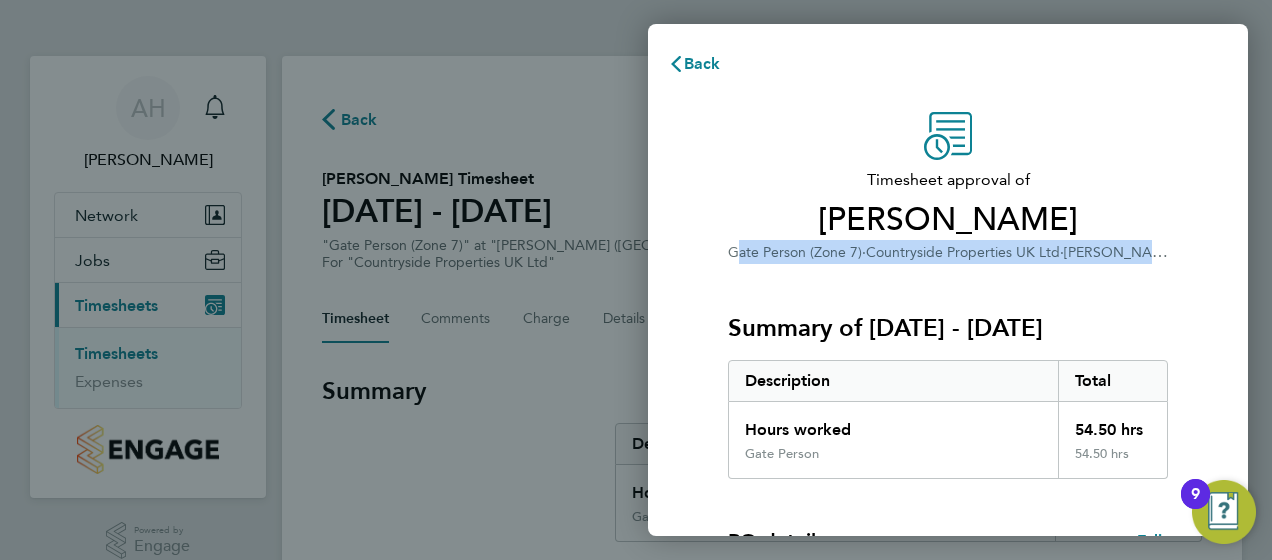 click on "Gate Person (Zone 7)   ·   Countryside Properties UK Ltd   ·   [PERSON_NAME] ([GEOGRAPHIC_DATA])" 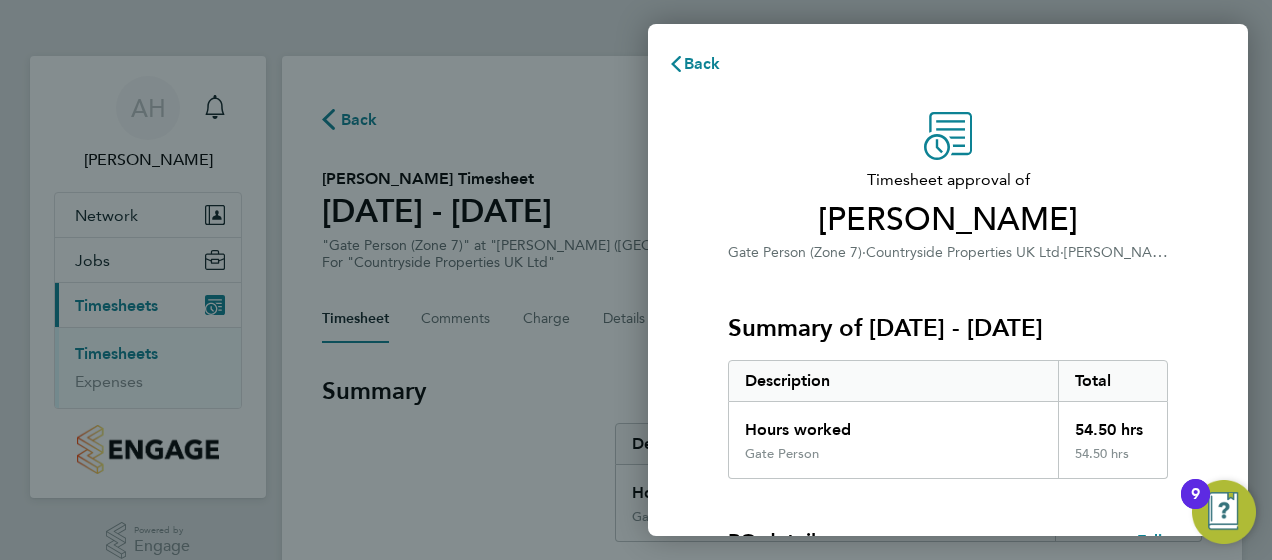 click on "Summary of [DATE] - [DATE]" 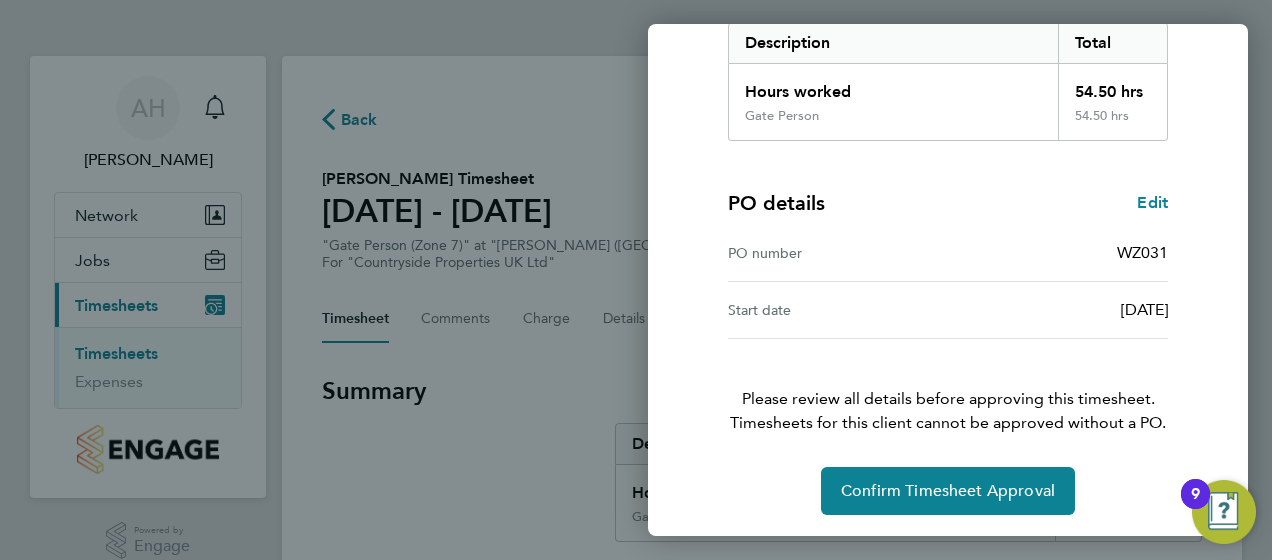 scroll, scrollTop: 339, scrollLeft: 0, axis: vertical 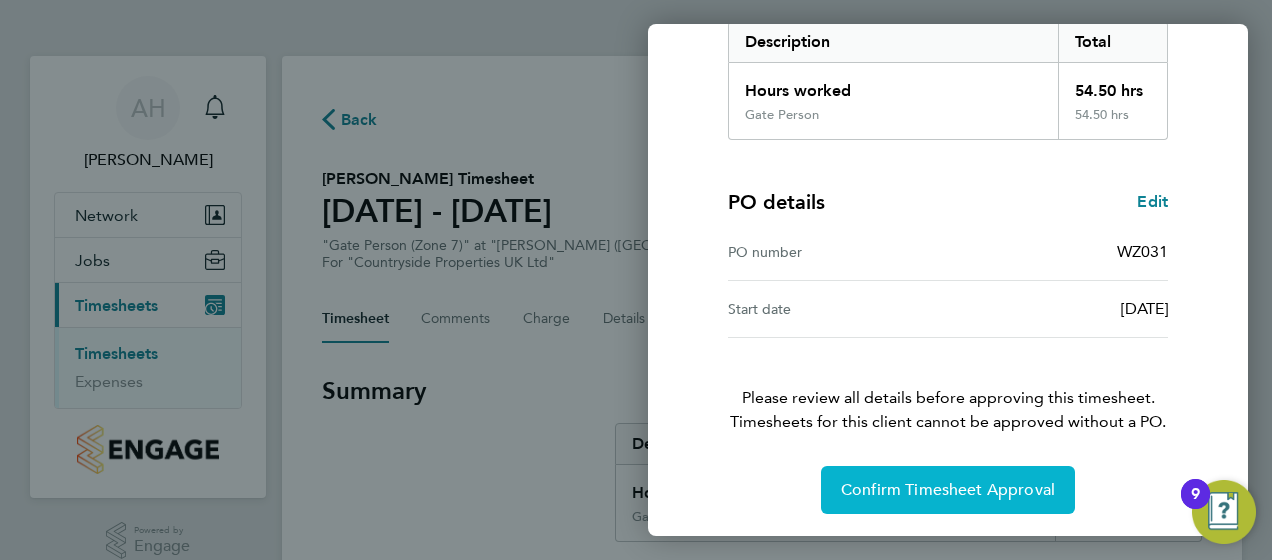 click on "Confirm Timesheet Approval" 